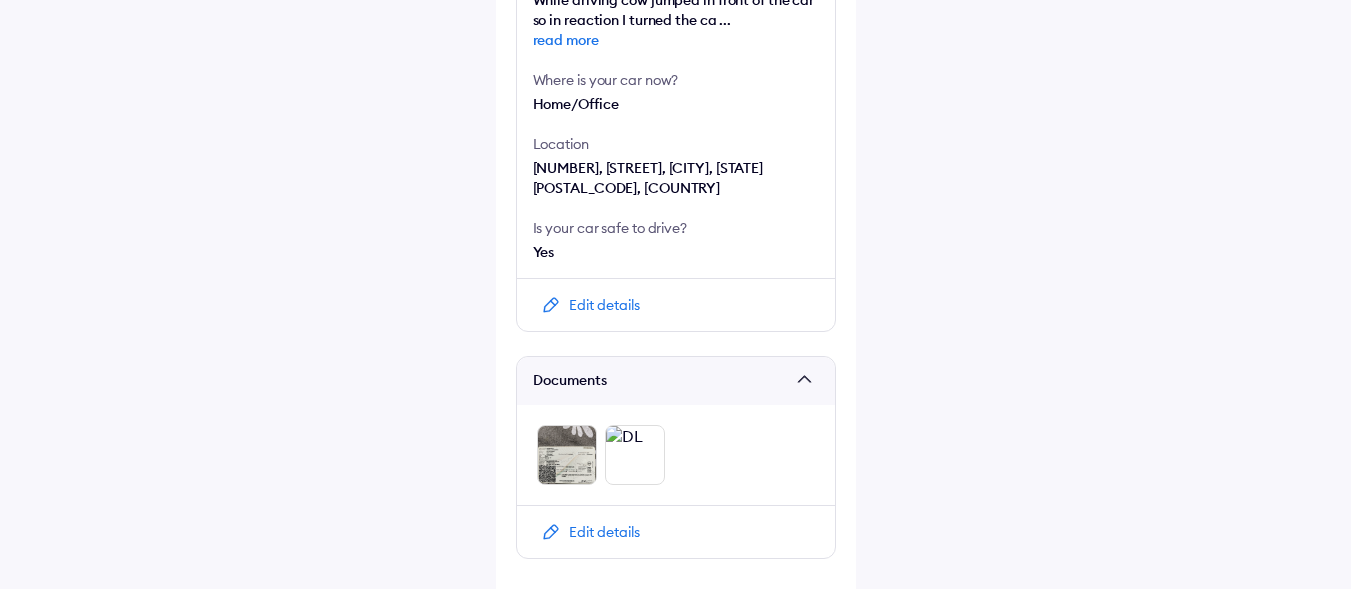 scroll, scrollTop: 894, scrollLeft: 0, axis: vertical 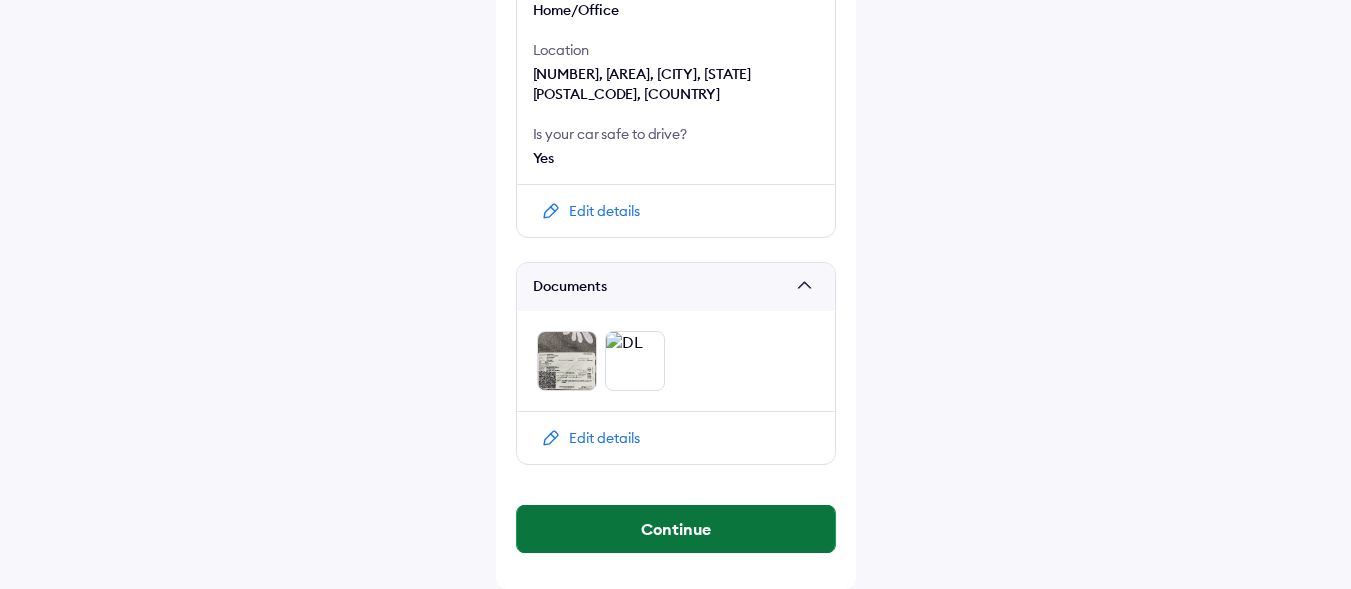 click on "Continue" at bounding box center (676, 529) 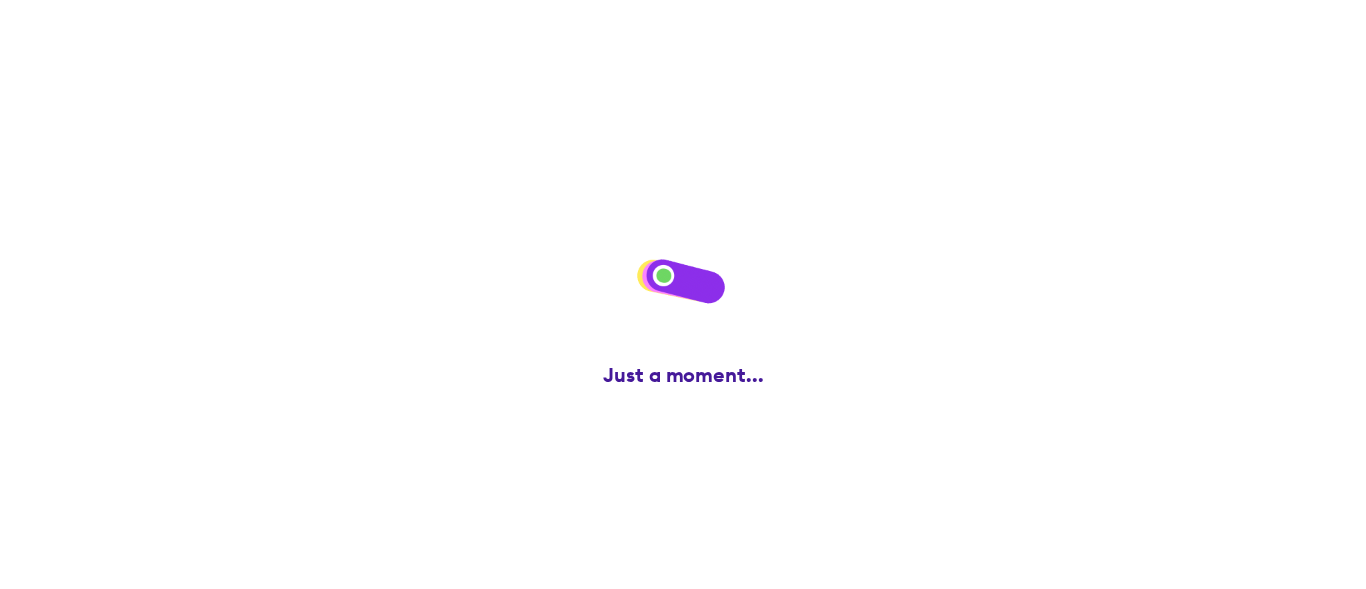scroll, scrollTop: 0, scrollLeft: 0, axis: both 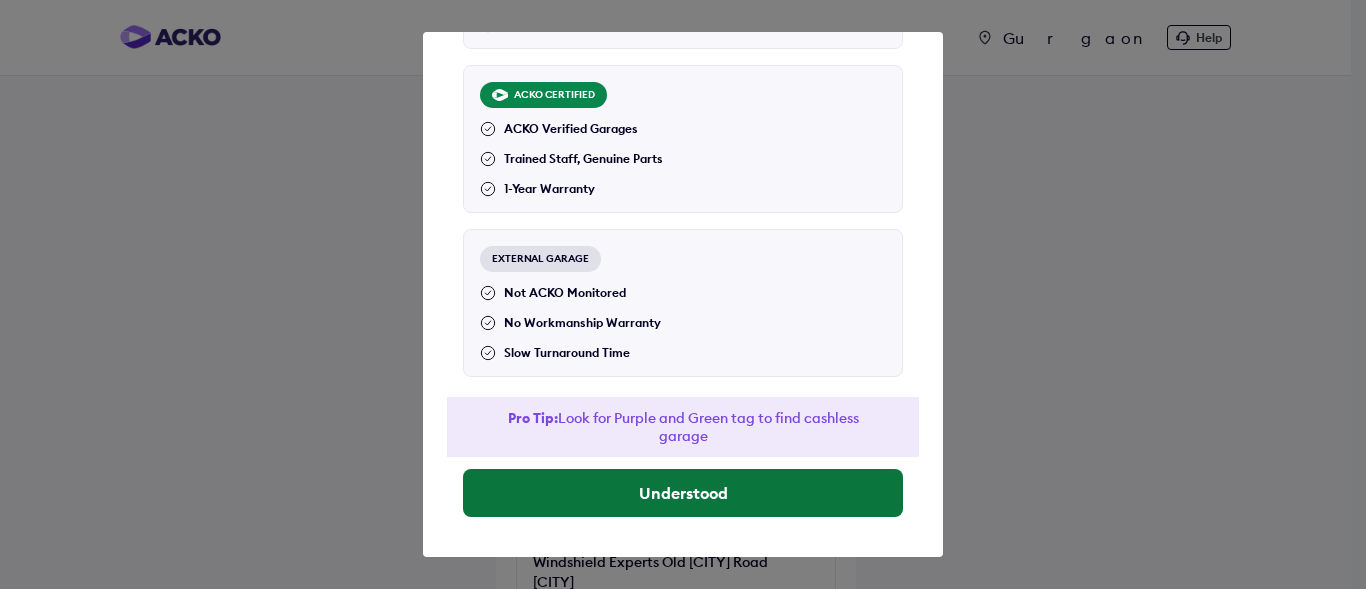 click on "Understood" at bounding box center [683, 493] 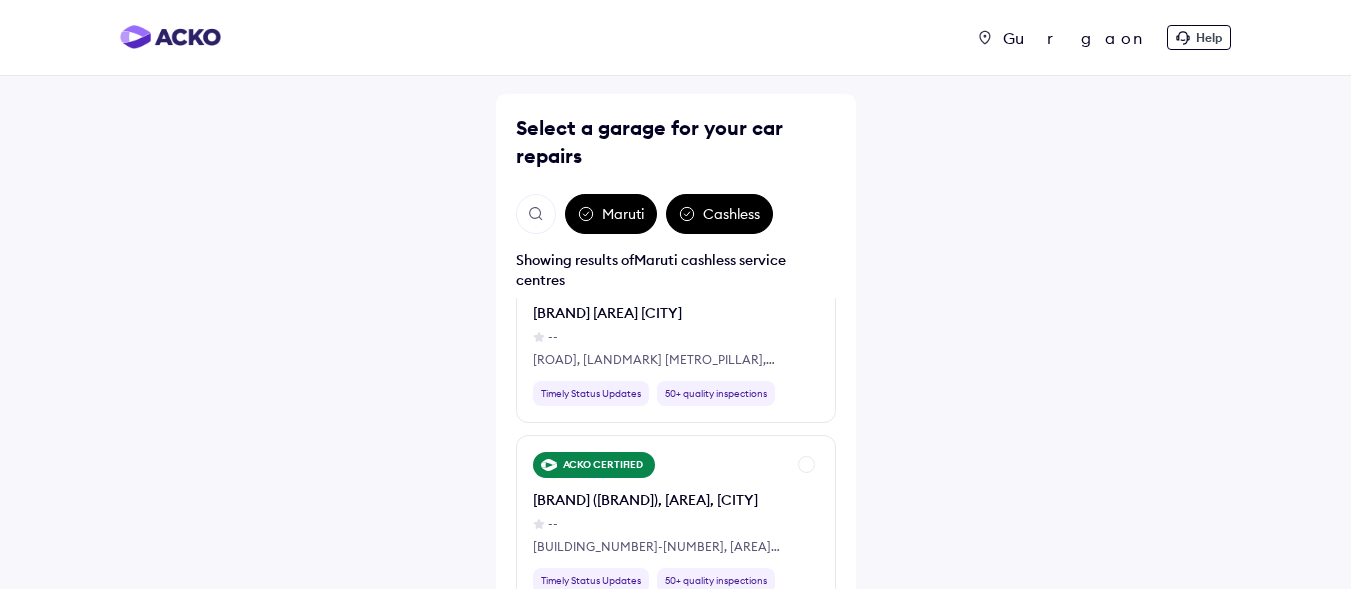 scroll, scrollTop: 8100, scrollLeft: 0, axis: vertical 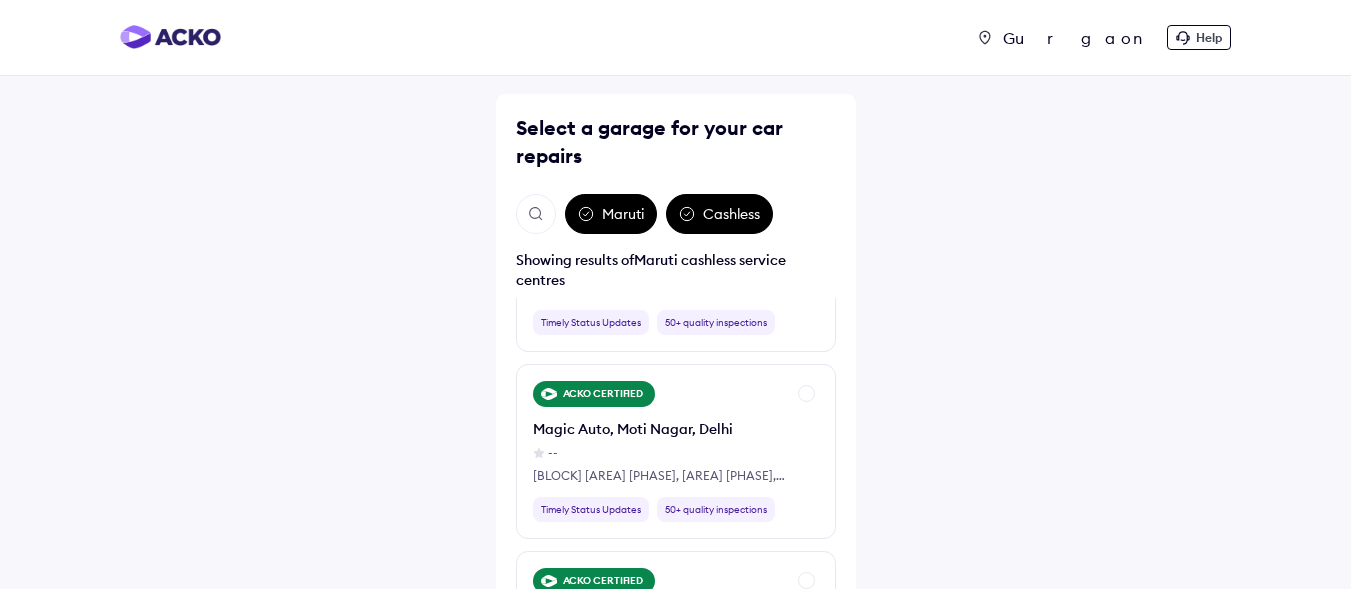 click at bounding box center (536, 214) 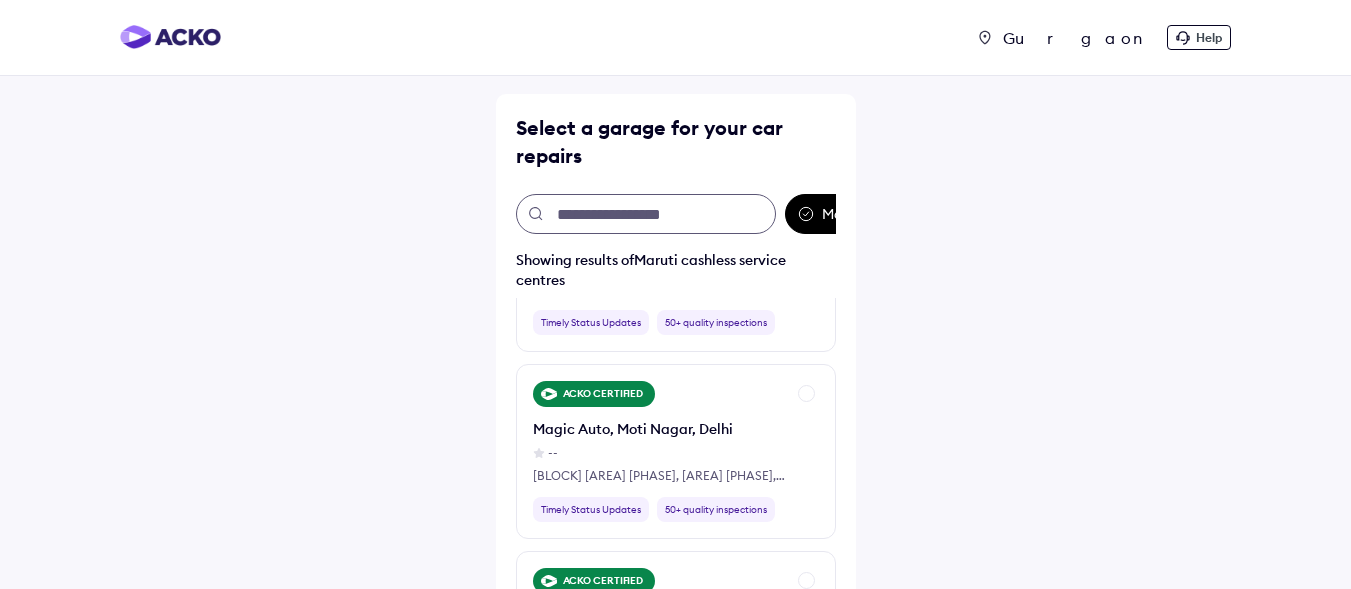 click at bounding box center (646, 214) 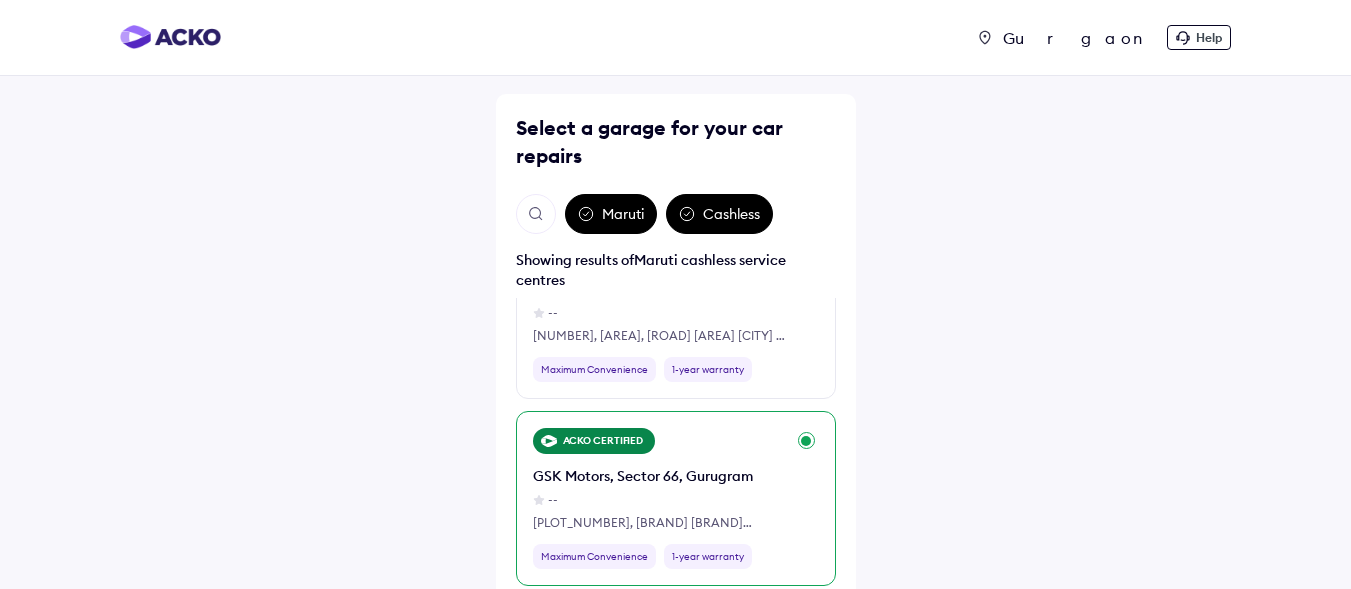 scroll, scrollTop: 600, scrollLeft: 0, axis: vertical 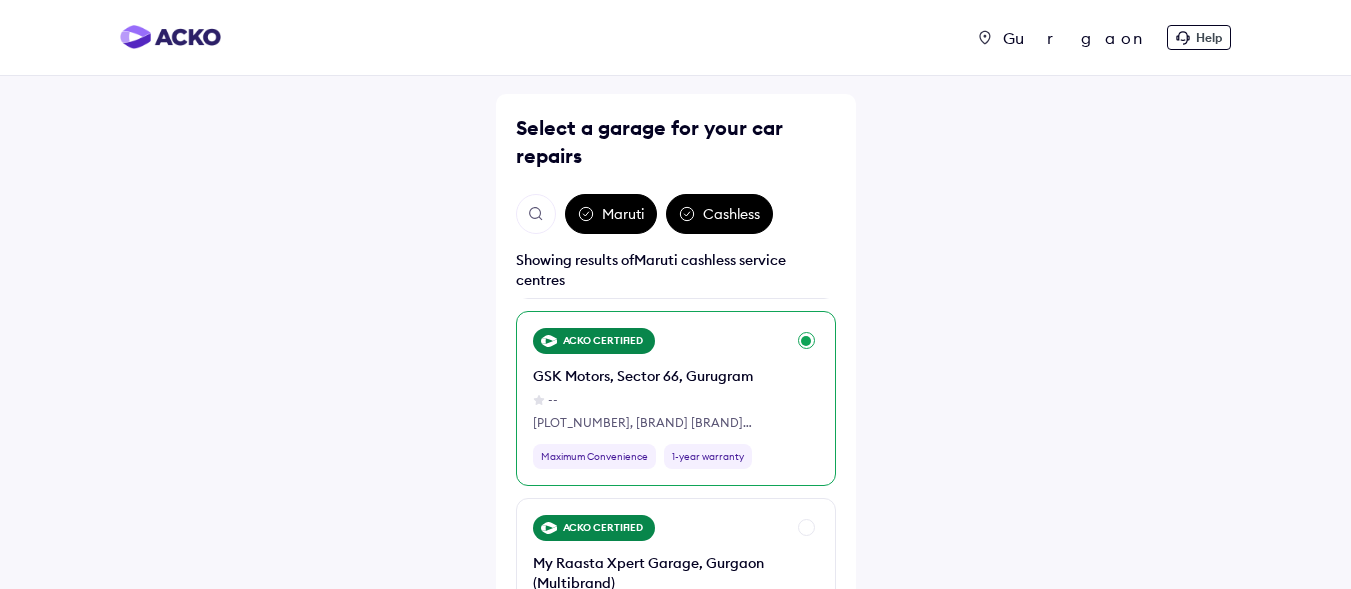 click on "--" at bounding box center [659, 400] 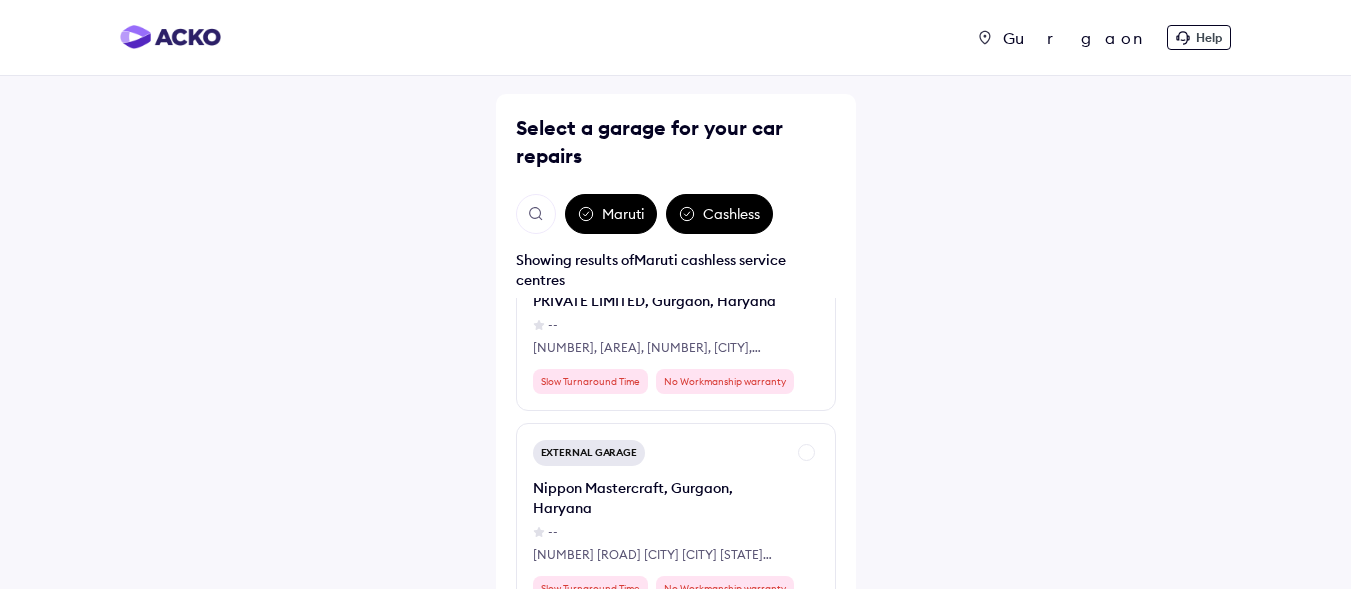 scroll, scrollTop: 14000, scrollLeft: 0, axis: vertical 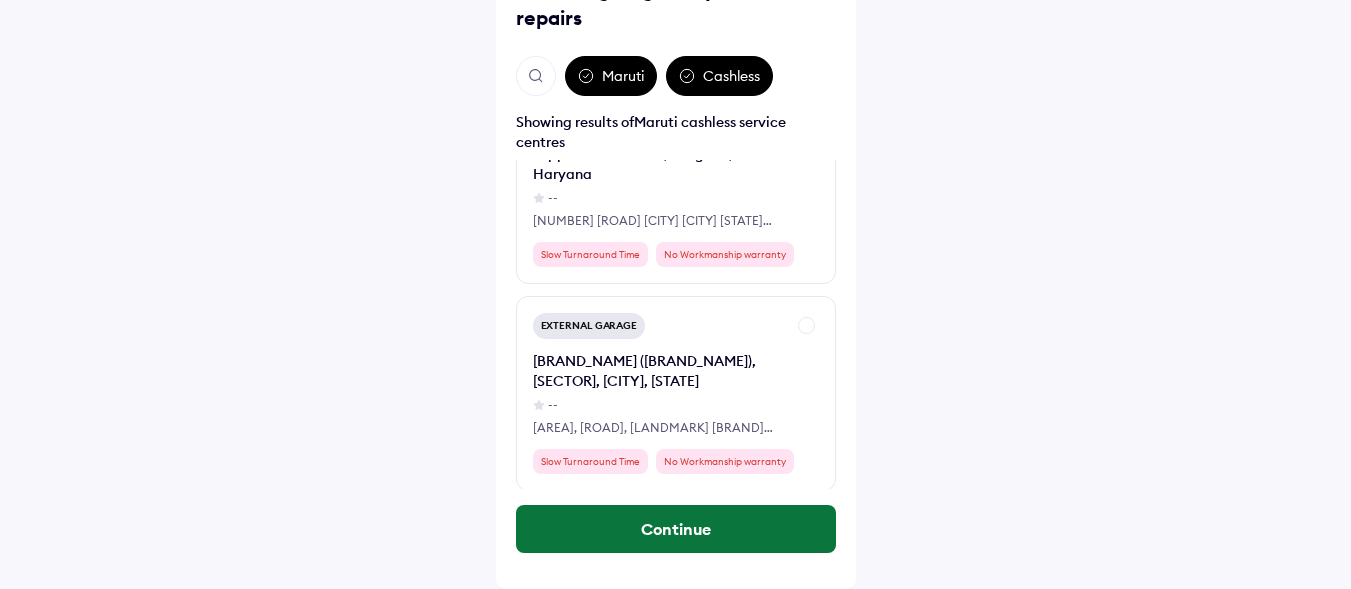 click on "Continue" at bounding box center [676, 529] 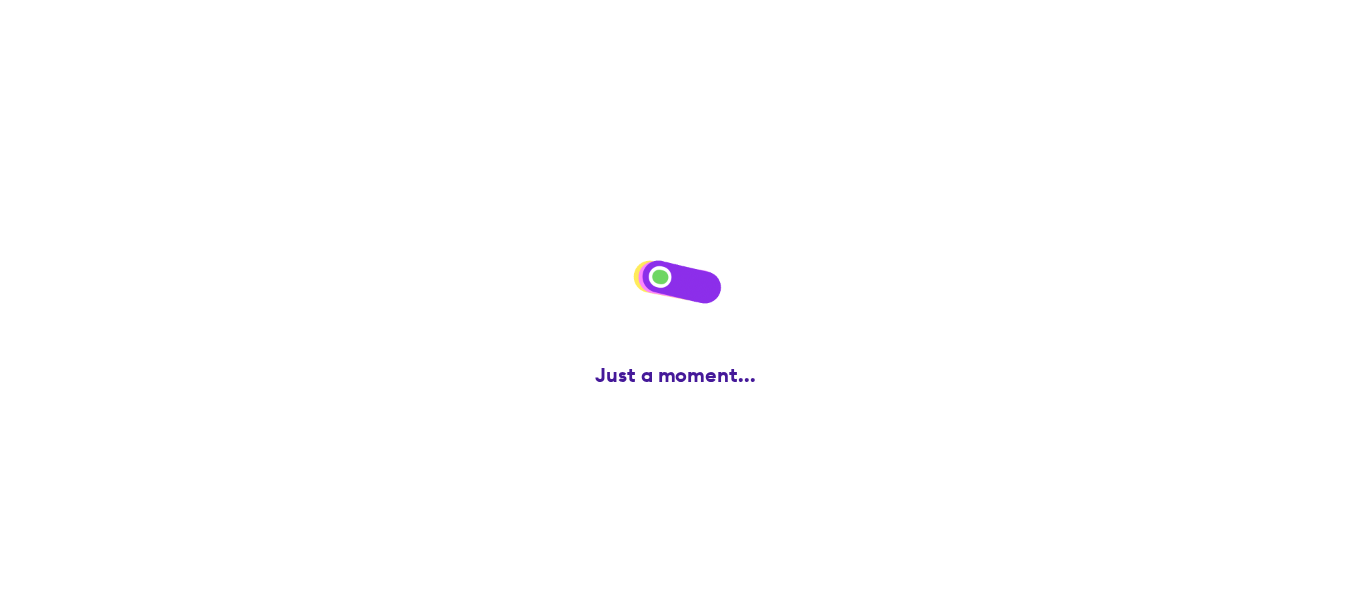 scroll, scrollTop: 0, scrollLeft: 0, axis: both 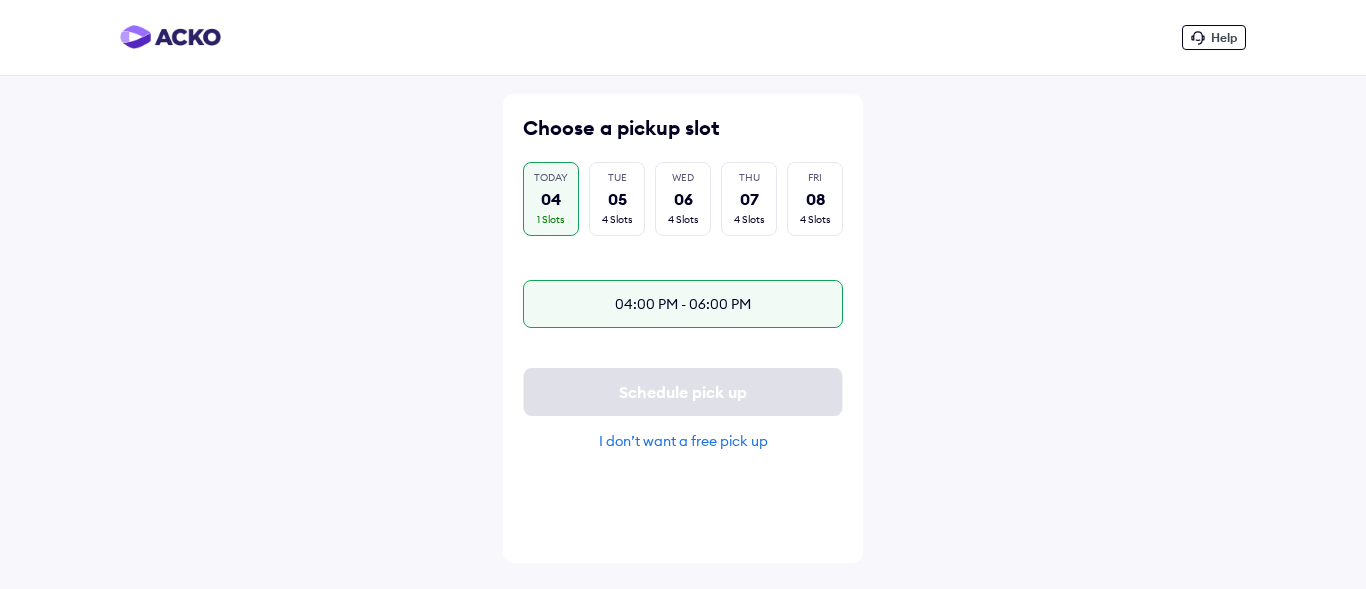 click on "04:00 PM - 06:00 PM" at bounding box center [683, 304] 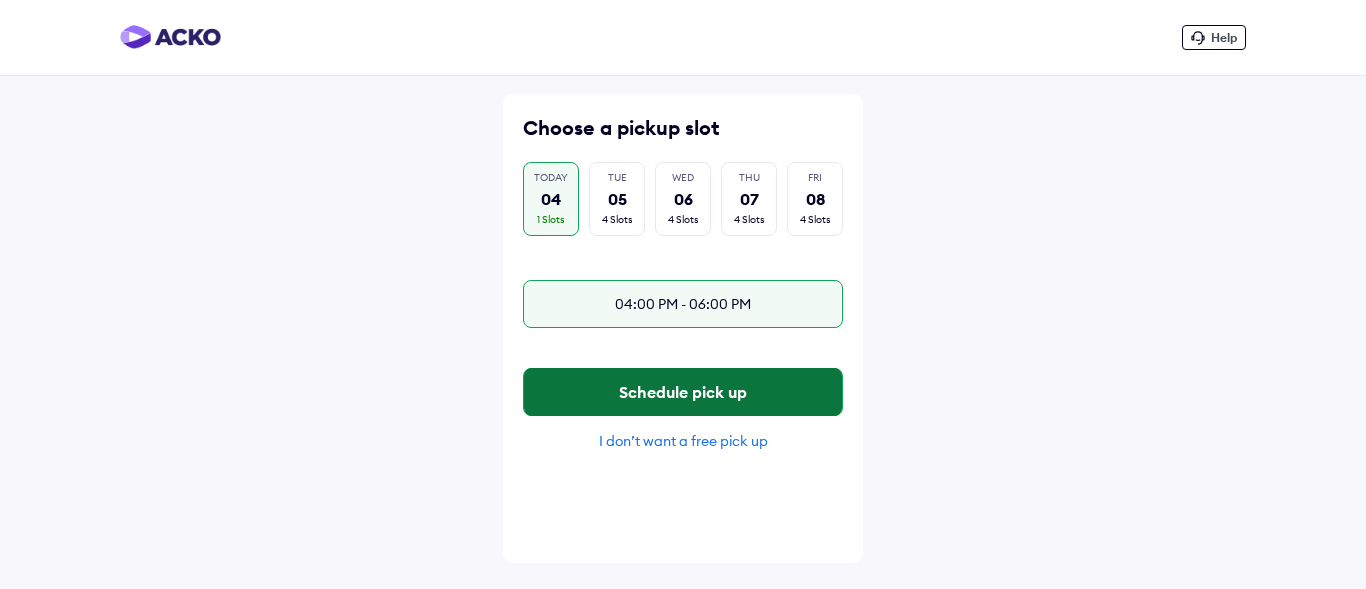 click on "Schedule pick up" at bounding box center (683, 392) 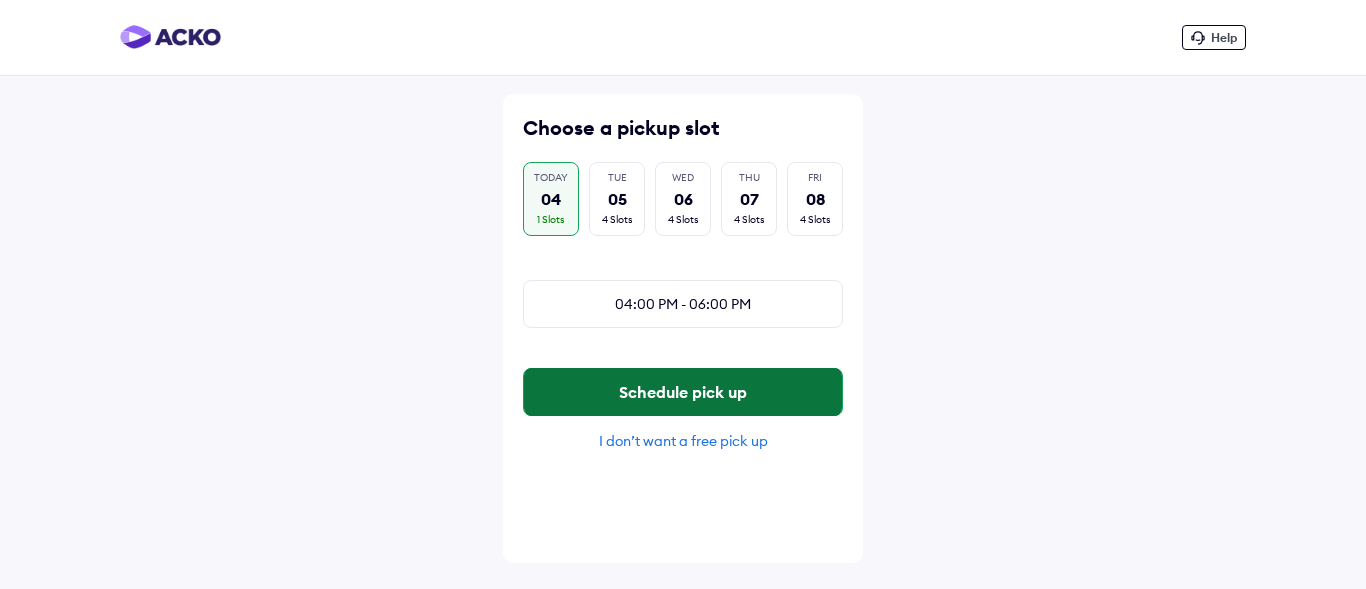 click on "Schedule pick up" at bounding box center [683, 392] 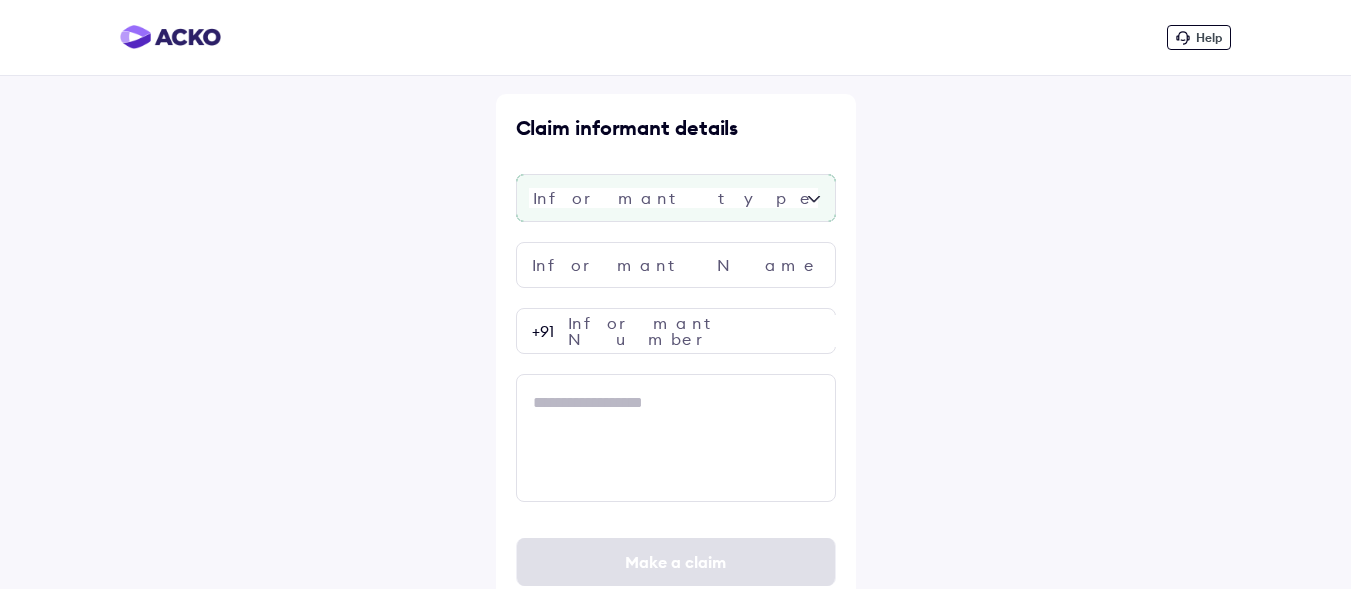 click at bounding box center [676, 198] 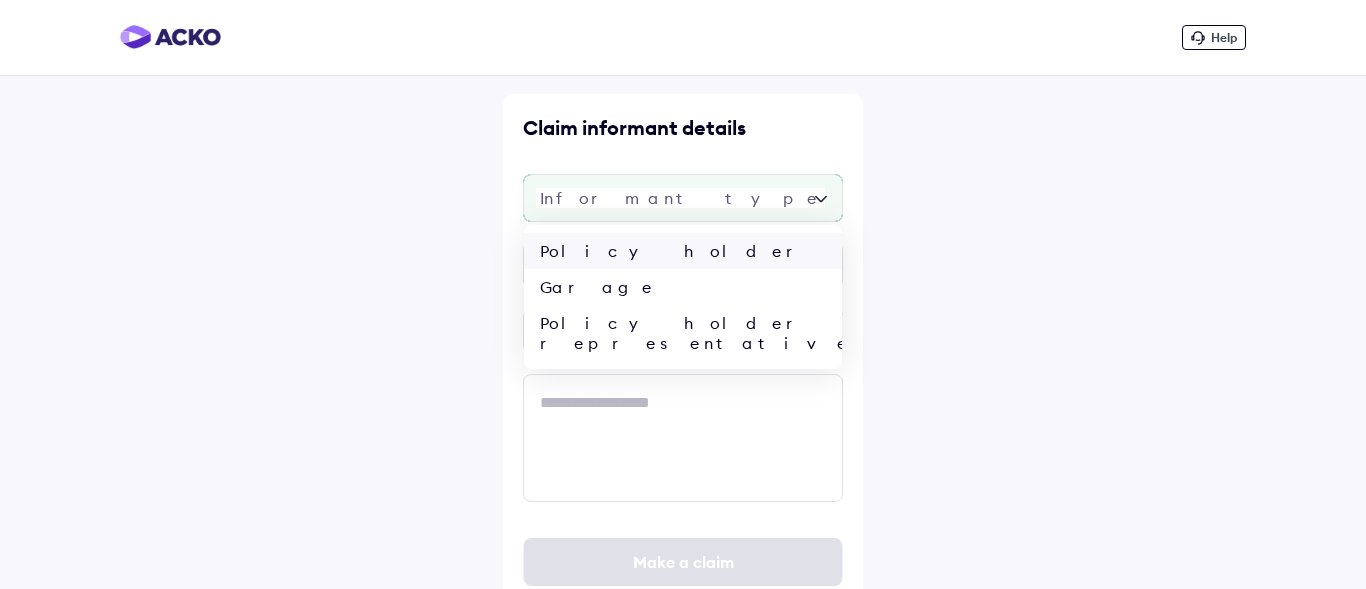 click on "Policy holder" at bounding box center [683, 251] 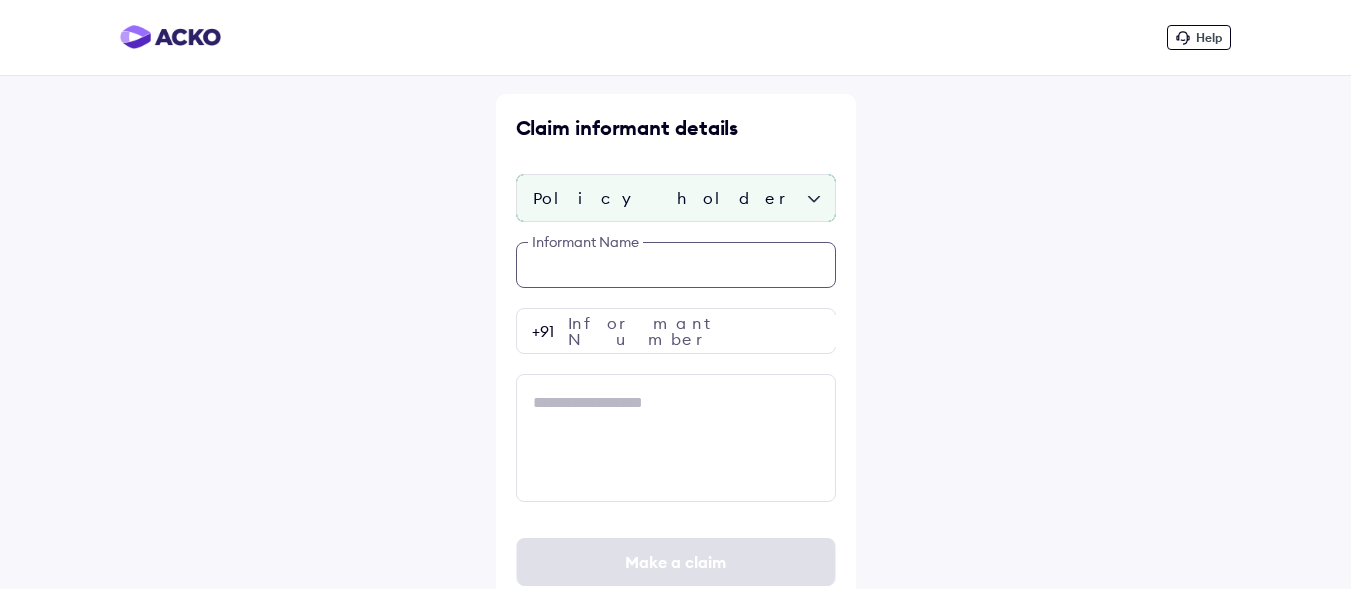 click at bounding box center (676, 265) 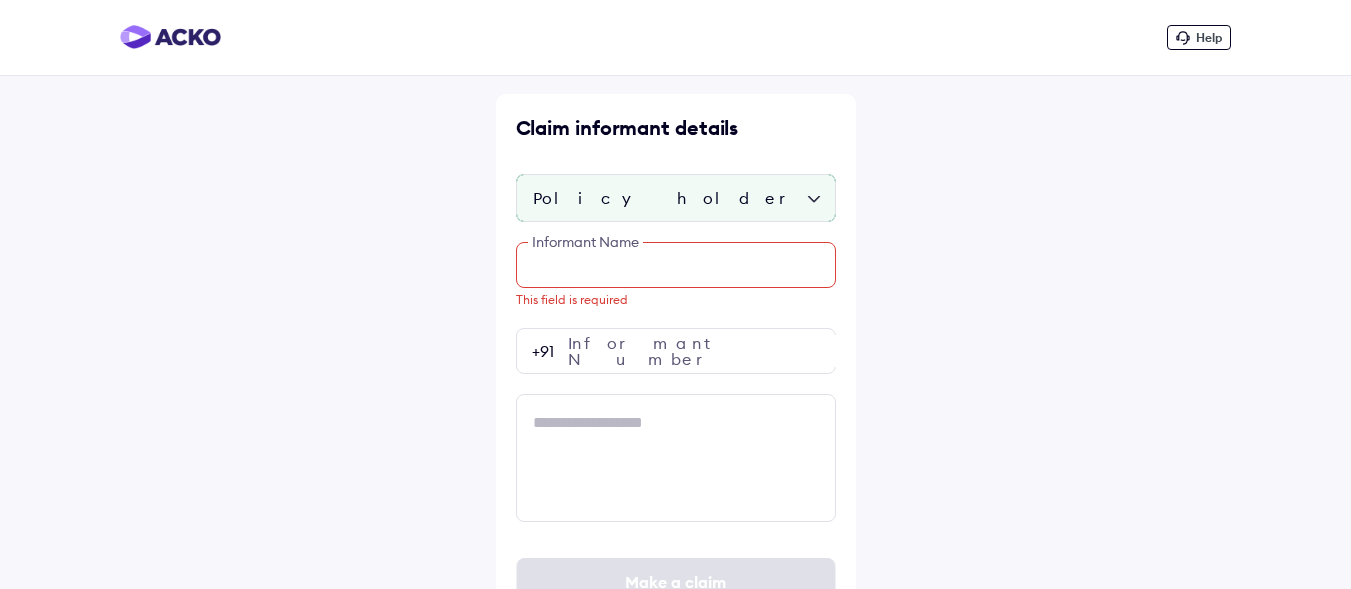 click at bounding box center (676, 265) 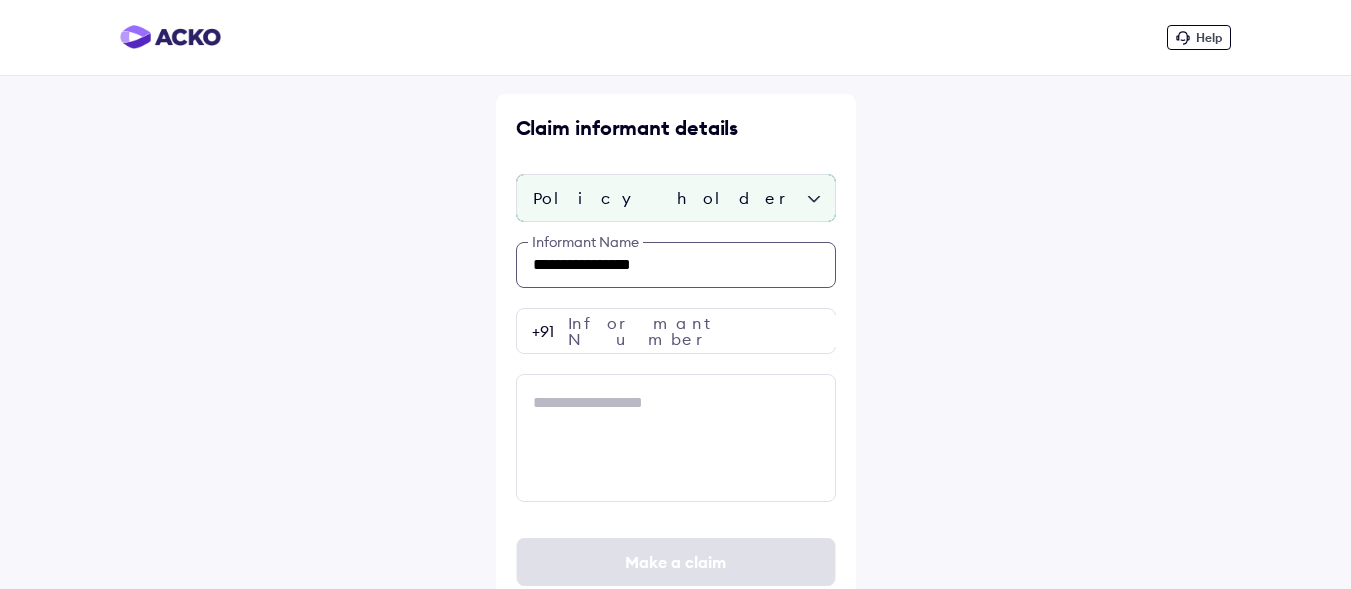 type on "**********" 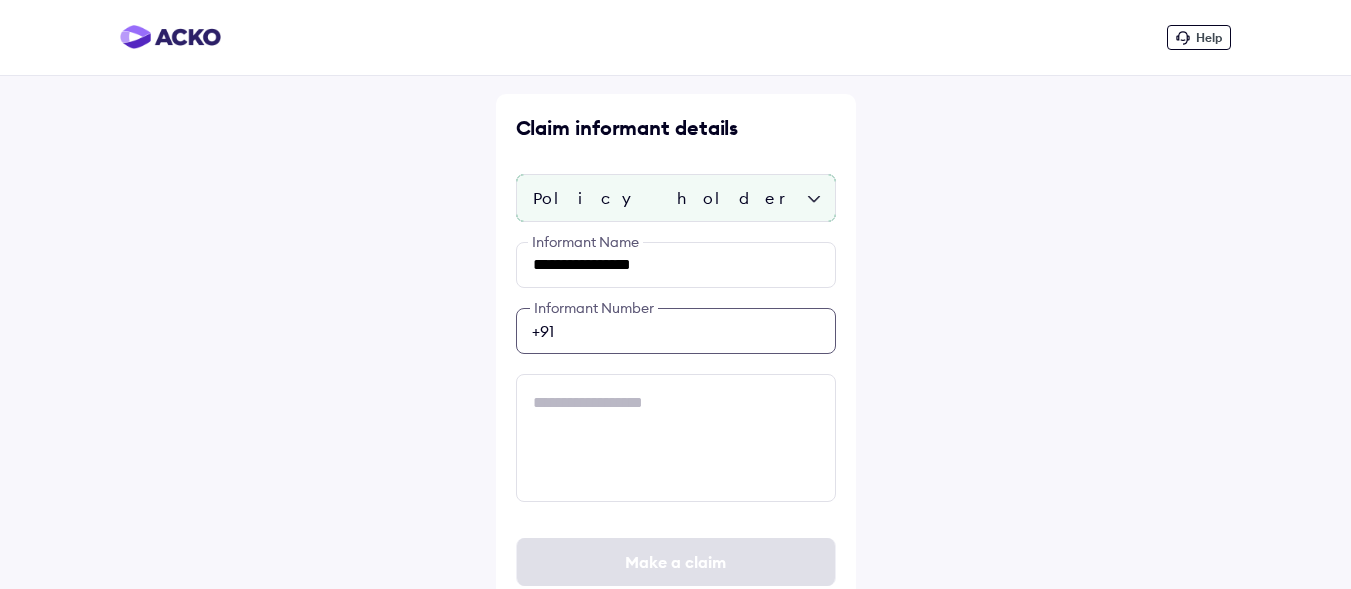 click on "**********" at bounding box center [676, 372] 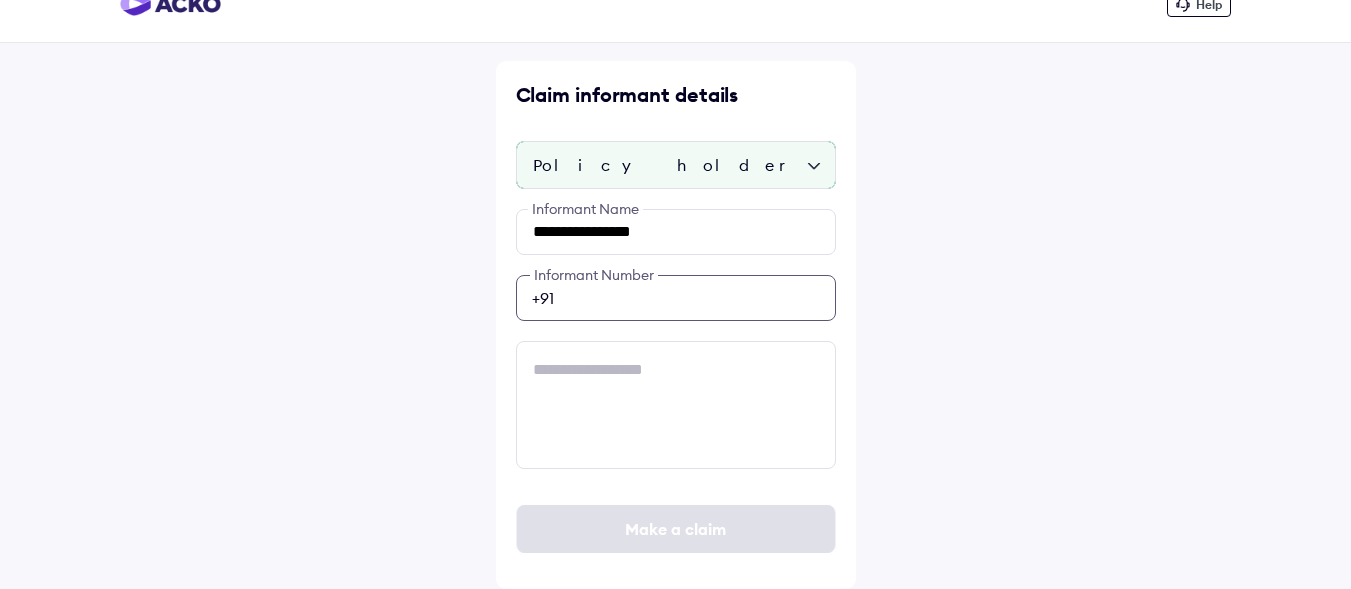 click at bounding box center [676, 298] 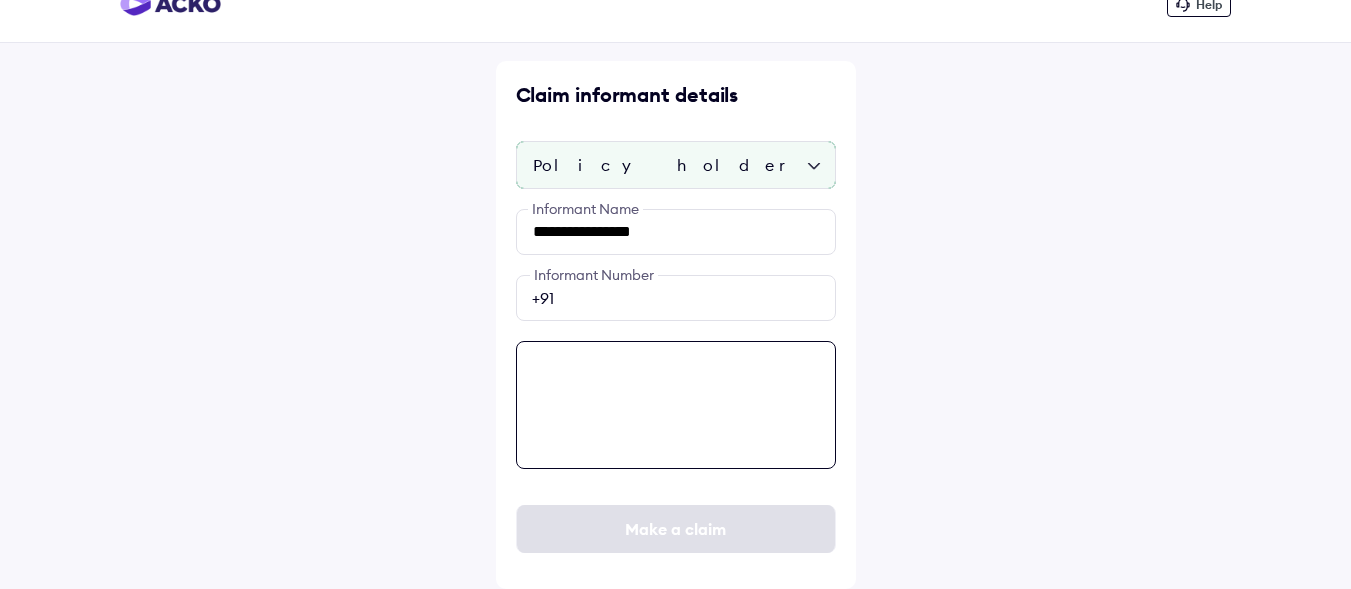 click at bounding box center (676, 405) 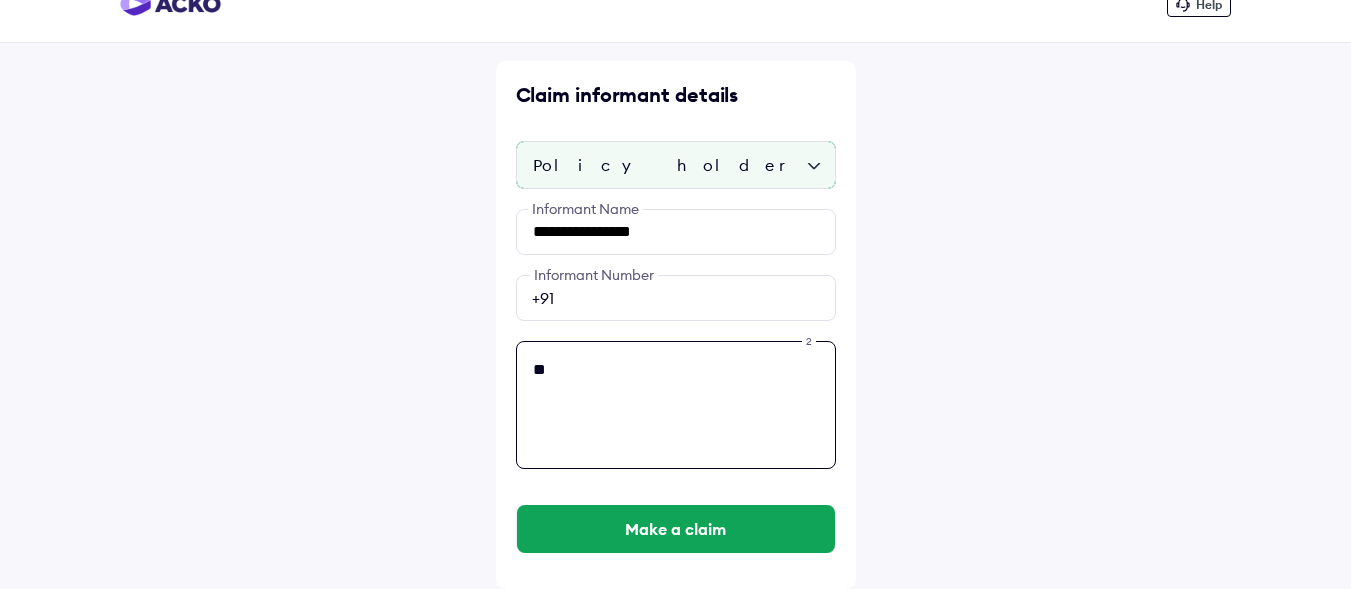 type on "*" 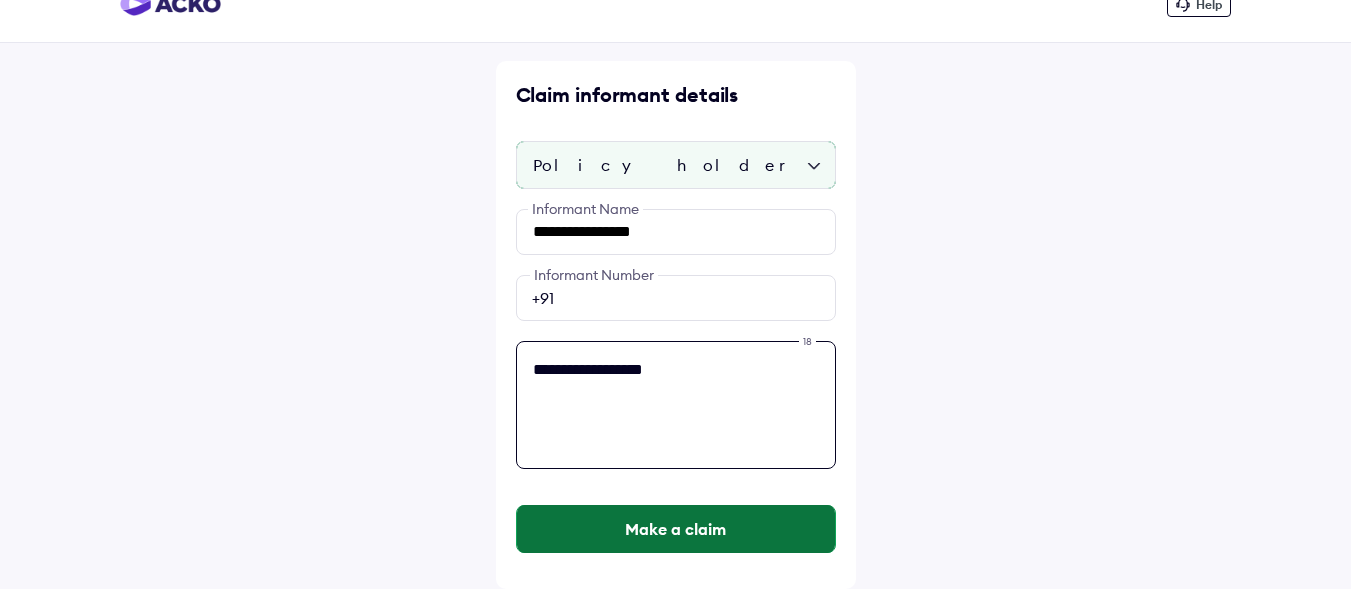 type on "**********" 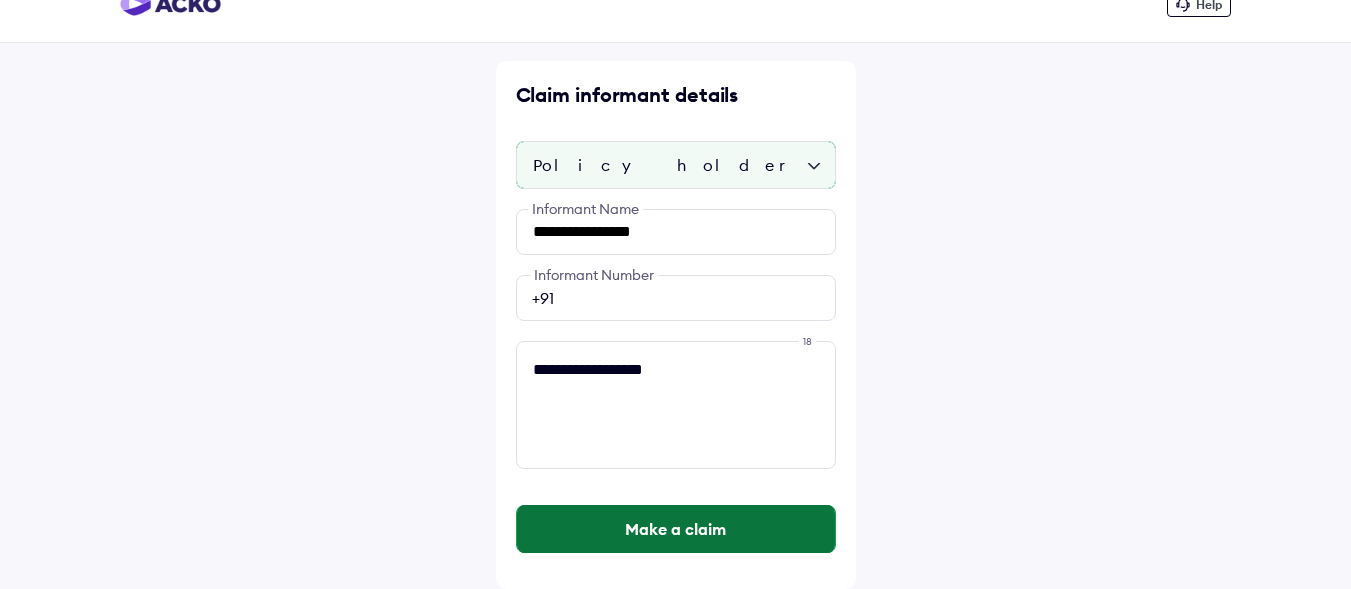 click on "Make a claim" at bounding box center (676, 529) 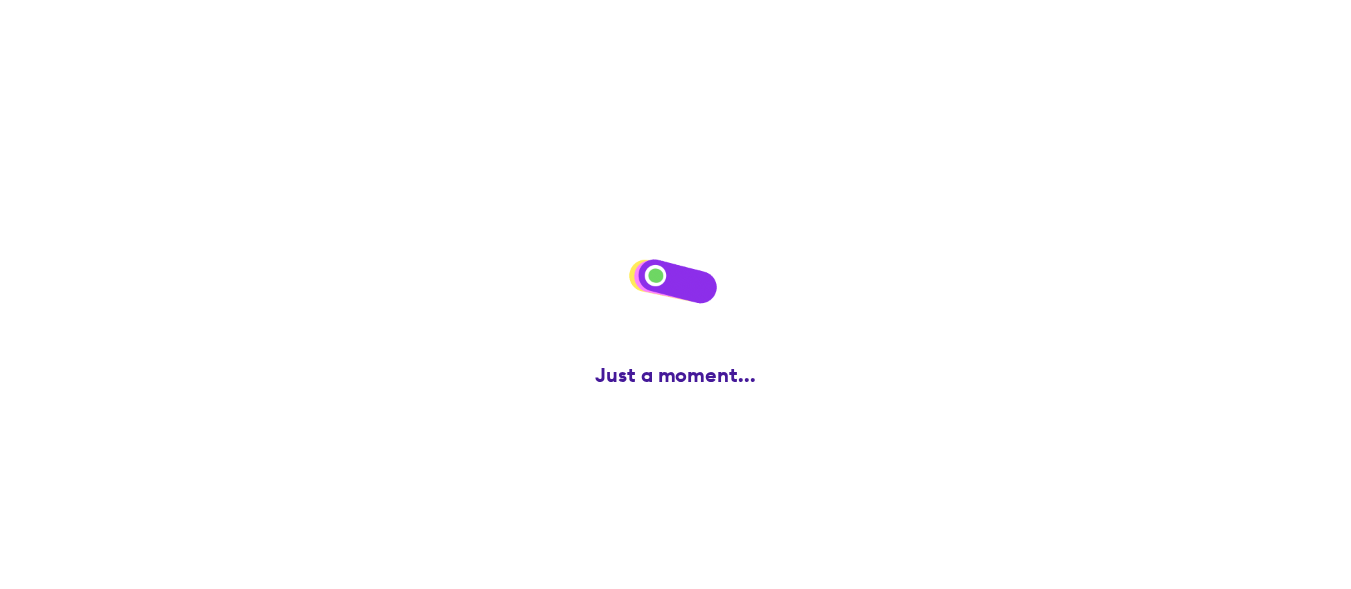 scroll, scrollTop: 0, scrollLeft: 0, axis: both 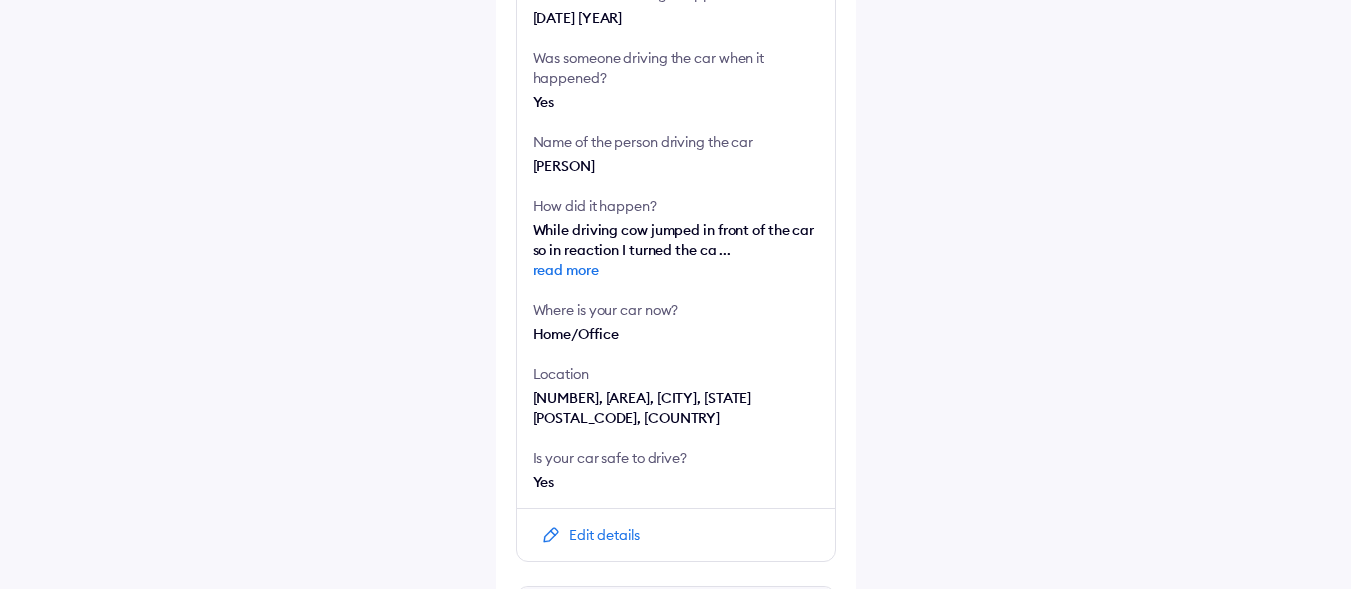 click on "read more" at bounding box center [676, 270] 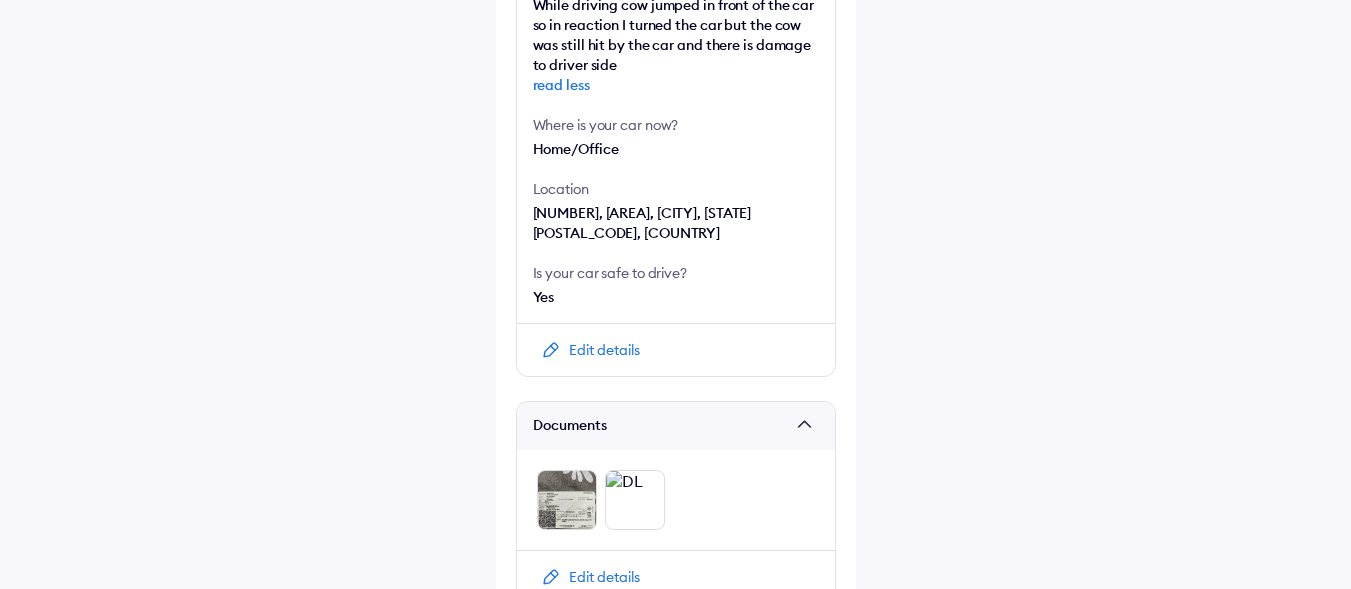scroll, scrollTop: 770, scrollLeft: 0, axis: vertical 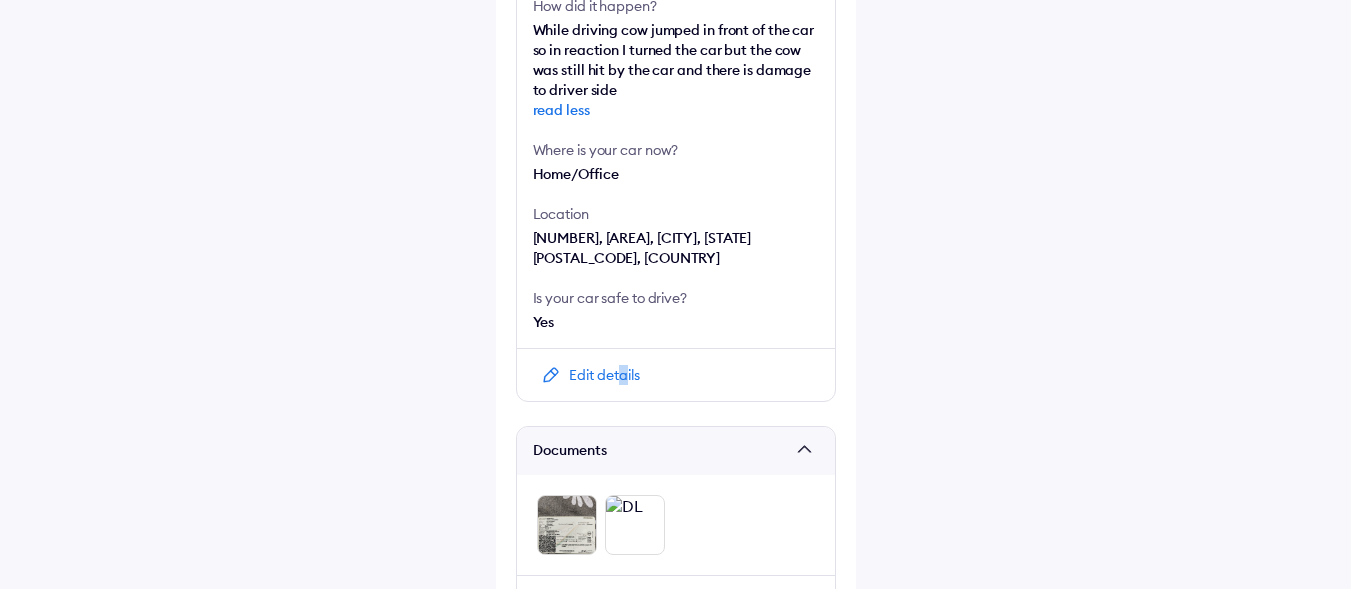 click on "Edit details" at bounding box center (604, 375) 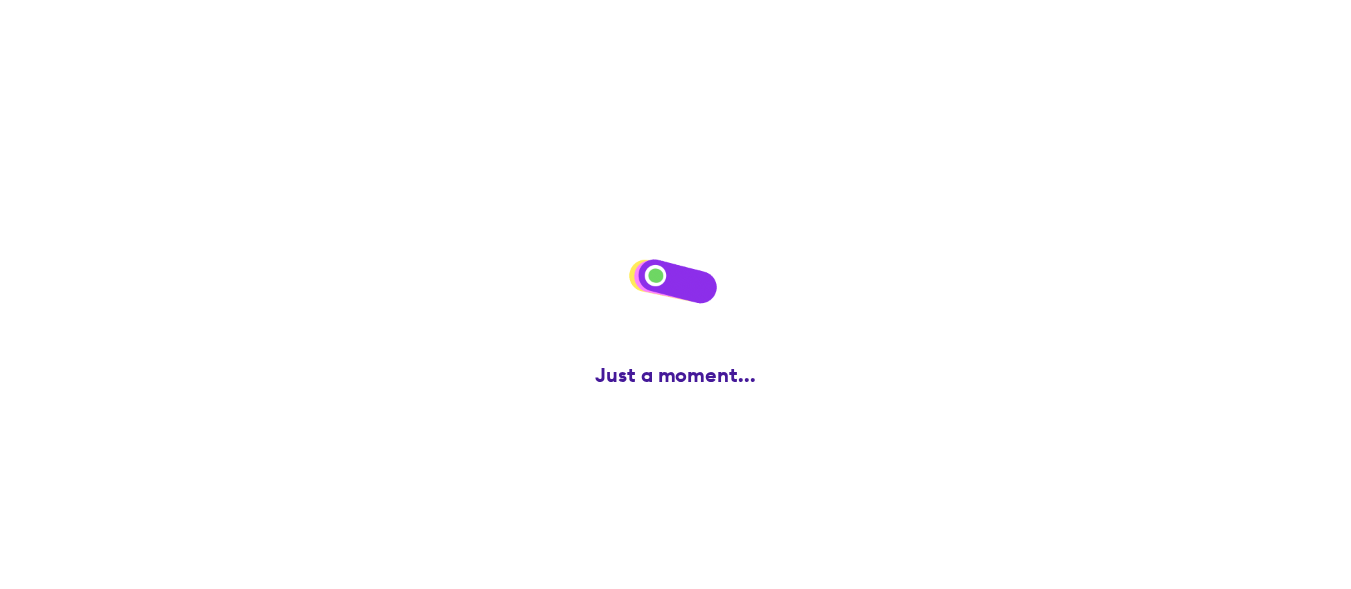 scroll, scrollTop: 0, scrollLeft: 0, axis: both 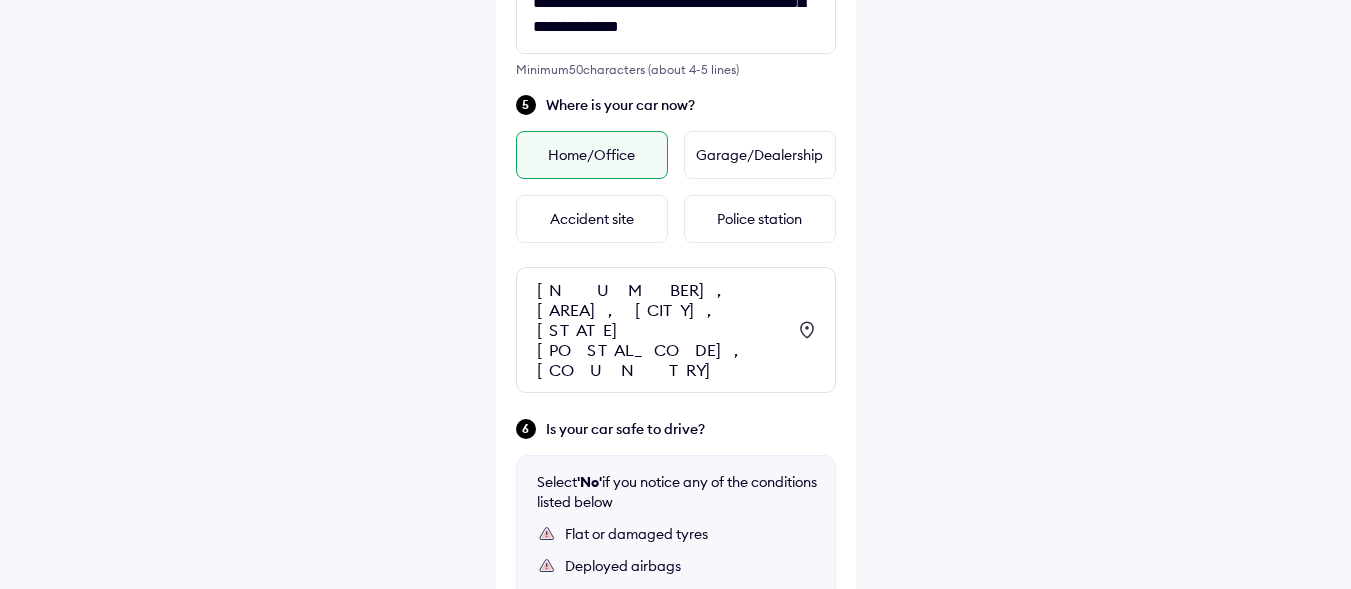 click on "[NUMBER], [AREA], [CITY], [STATE] [POSTAL_CODE], [COUNTRY]" at bounding box center (661, 330) 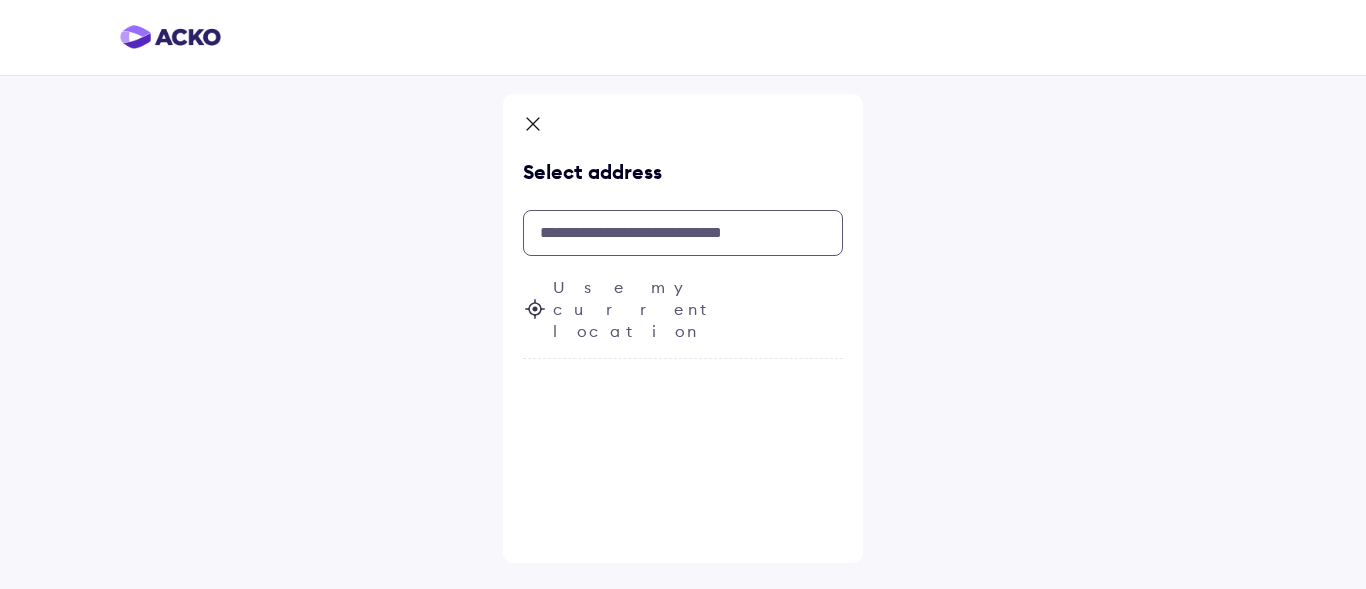 click at bounding box center (683, 233) 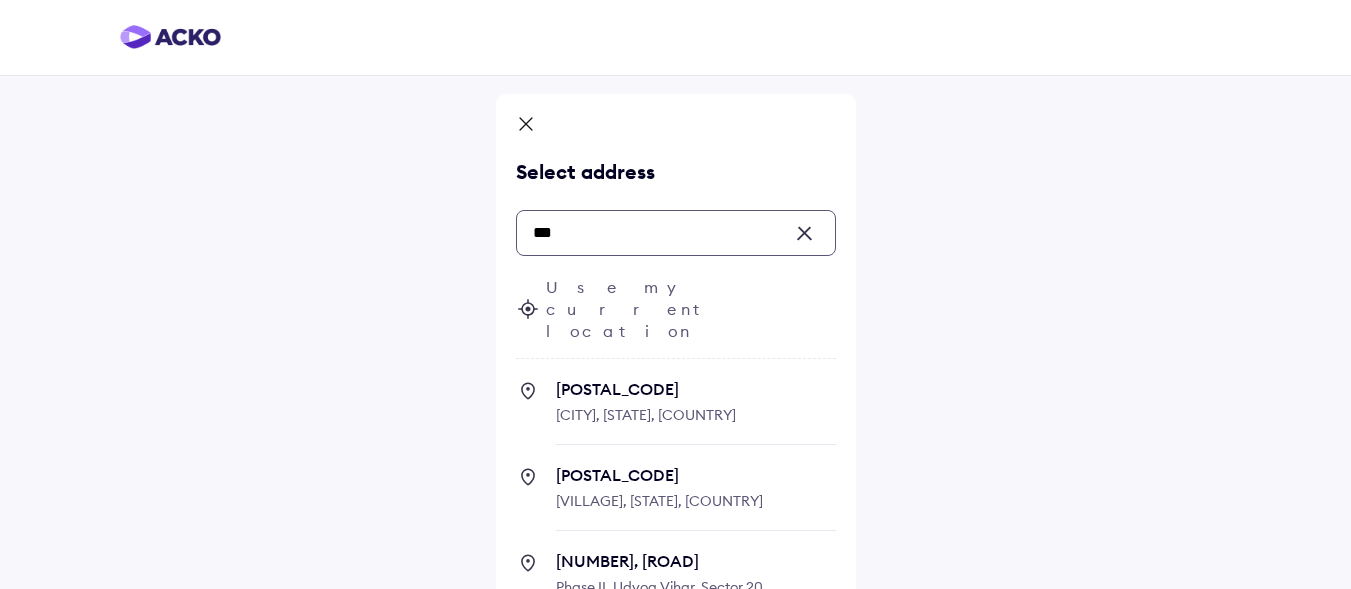 type on "***" 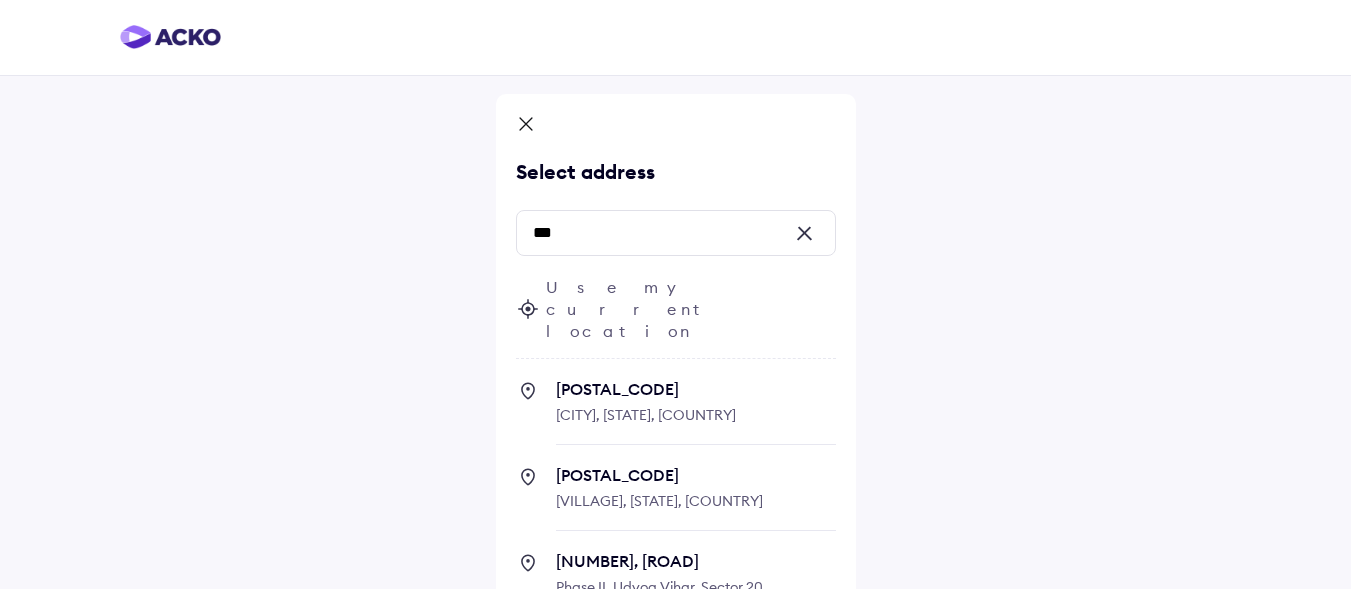 click 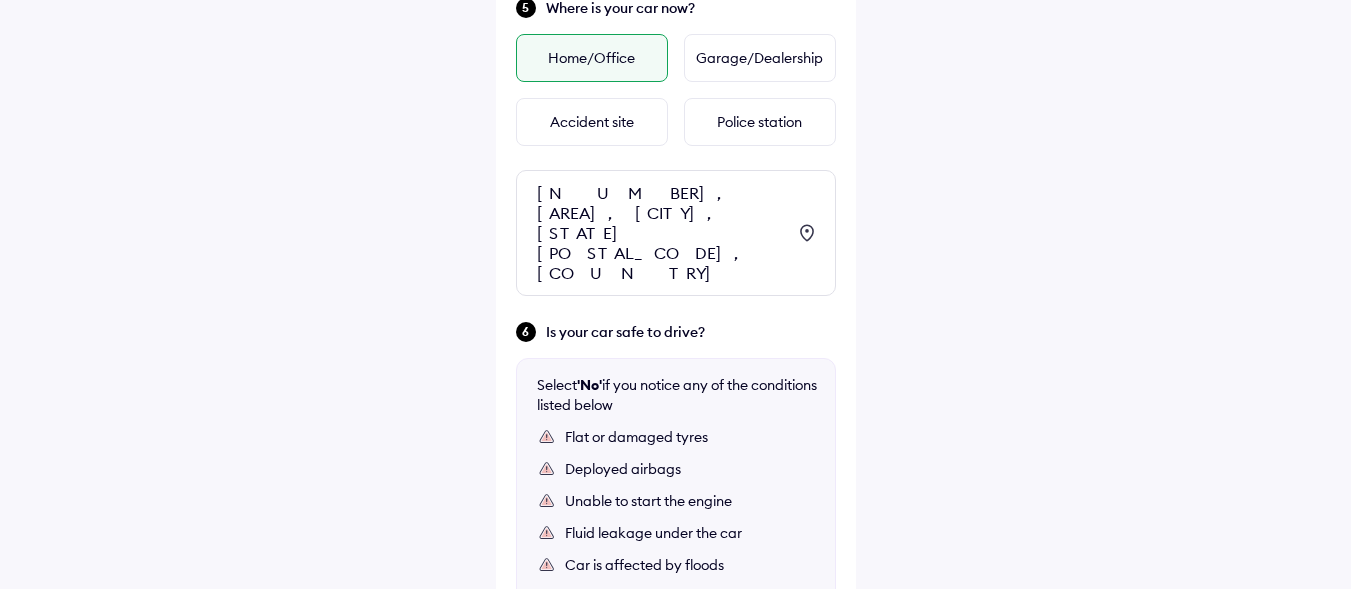 scroll, scrollTop: 932, scrollLeft: 0, axis: vertical 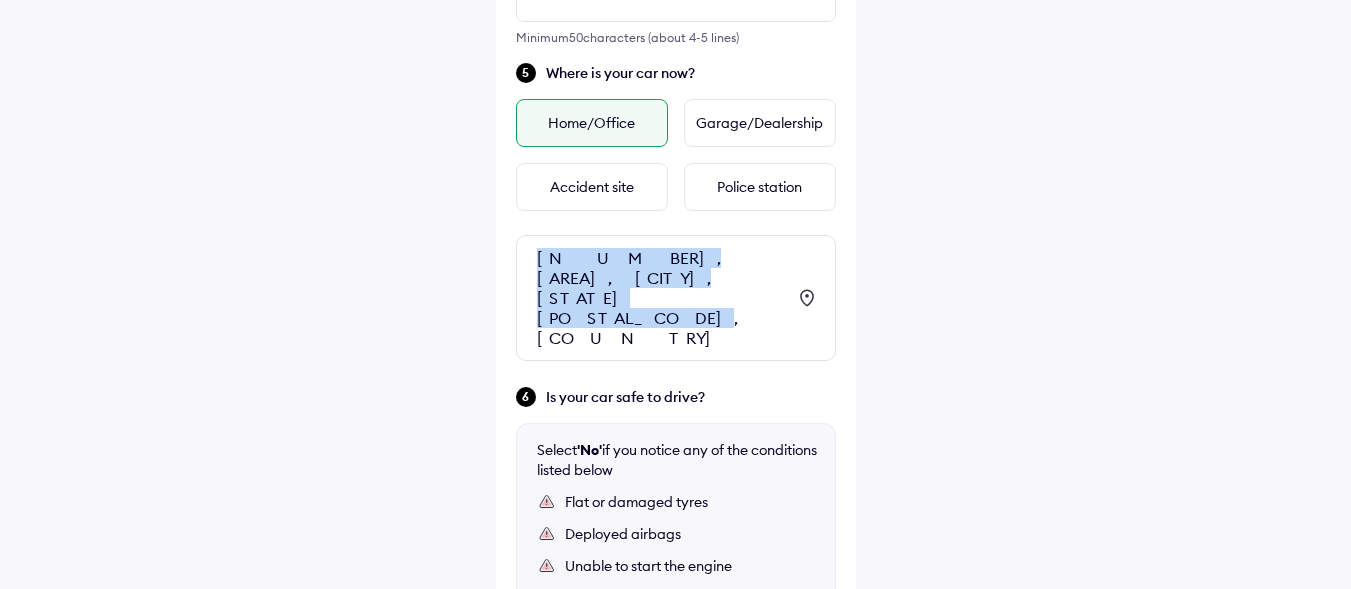 drag, startPoint x: 535, startPoint y: 247, endPoint x: 714, endPoint y: 294, distance: 185.06755 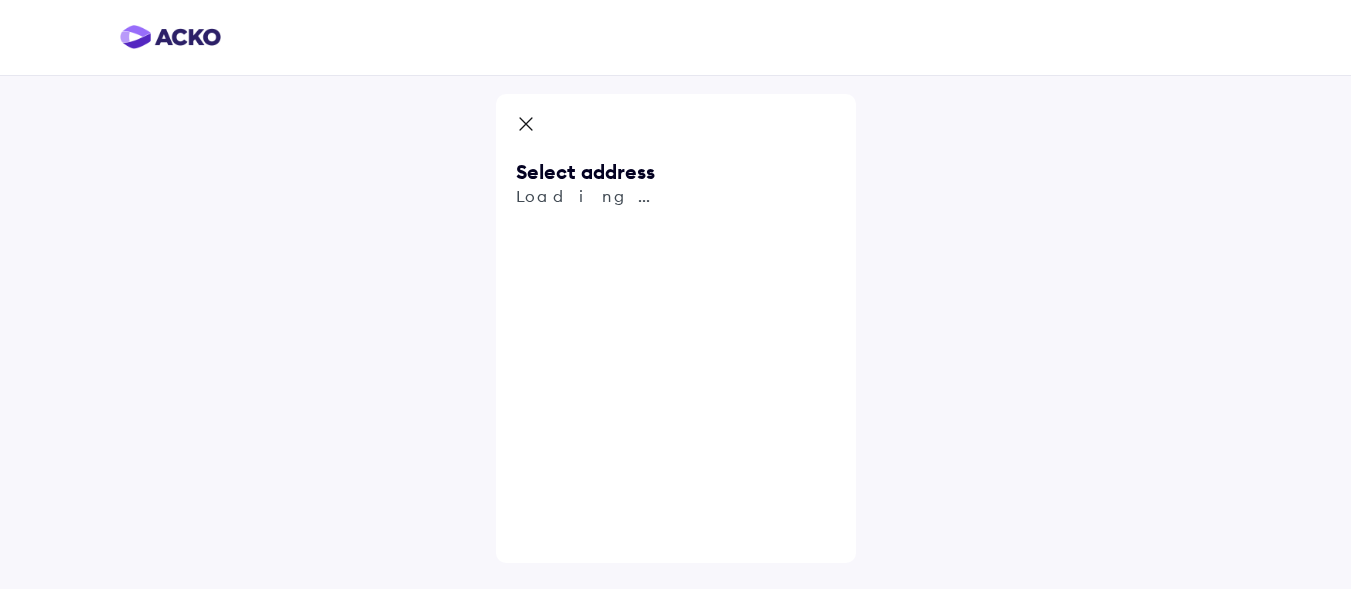 scroll, scrollTop: 0, scrollLeft: 0, axis: both 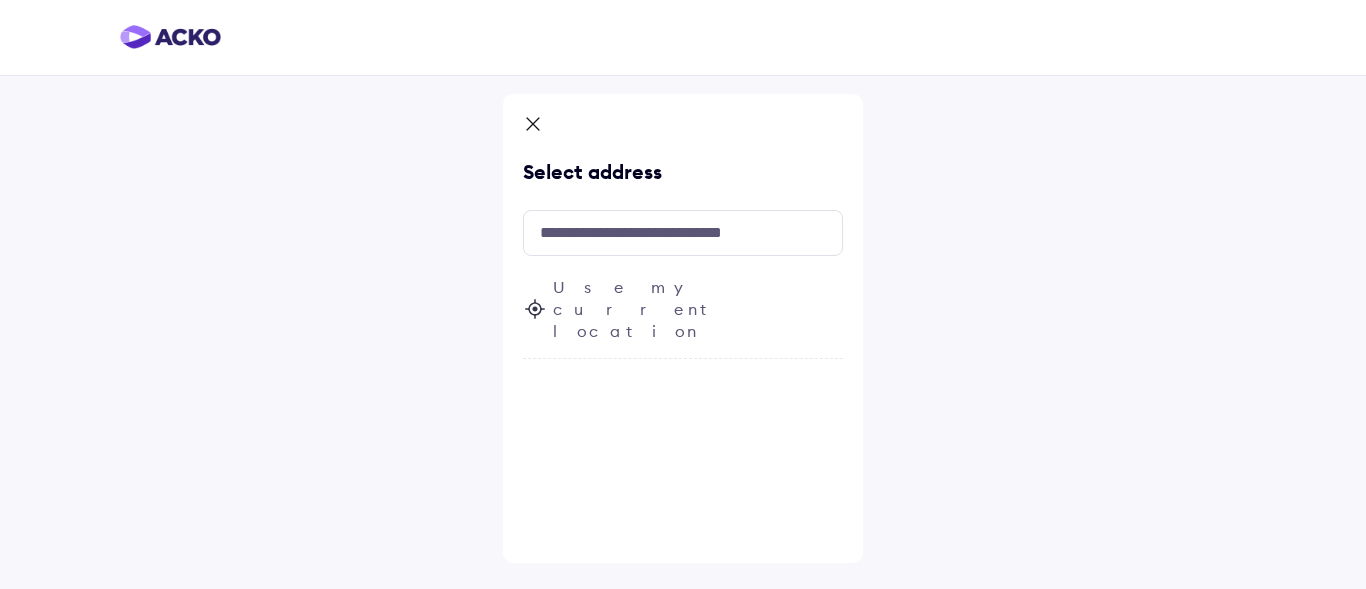 copy on "[NUMBER], [AREA], [CITY], [STATE] [POSTAL_CODE], [COUNTRY]" 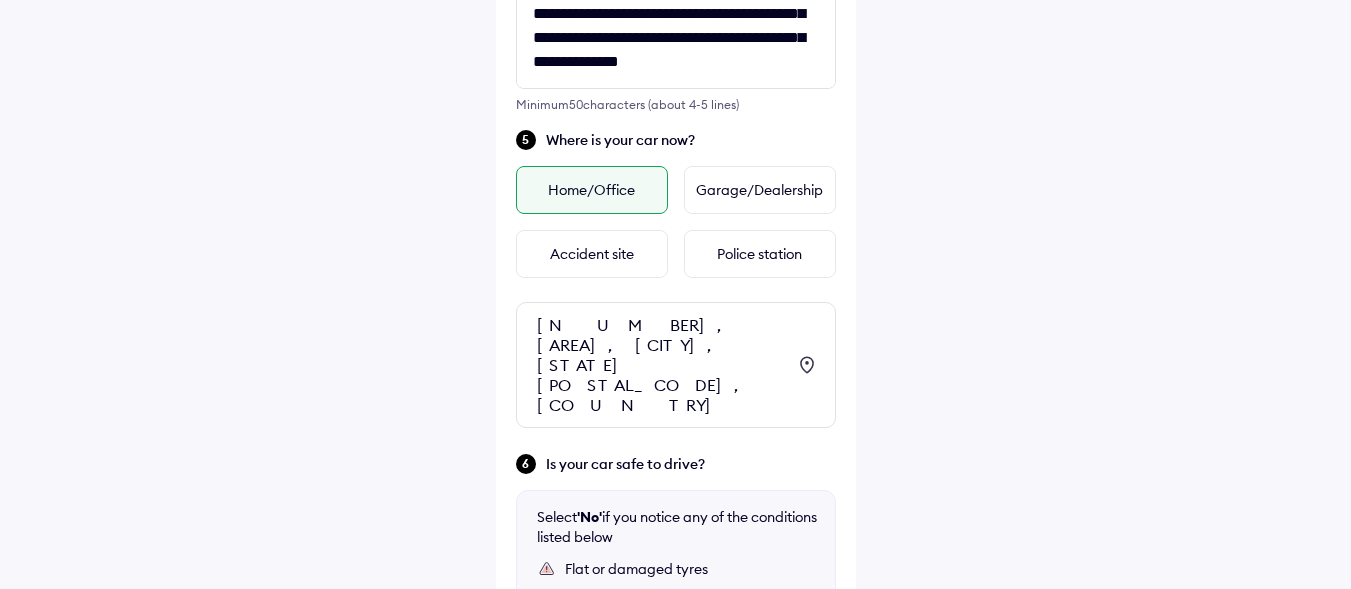 scroll, scrollTop: 917, scrollLeft: 0, axis: vertical 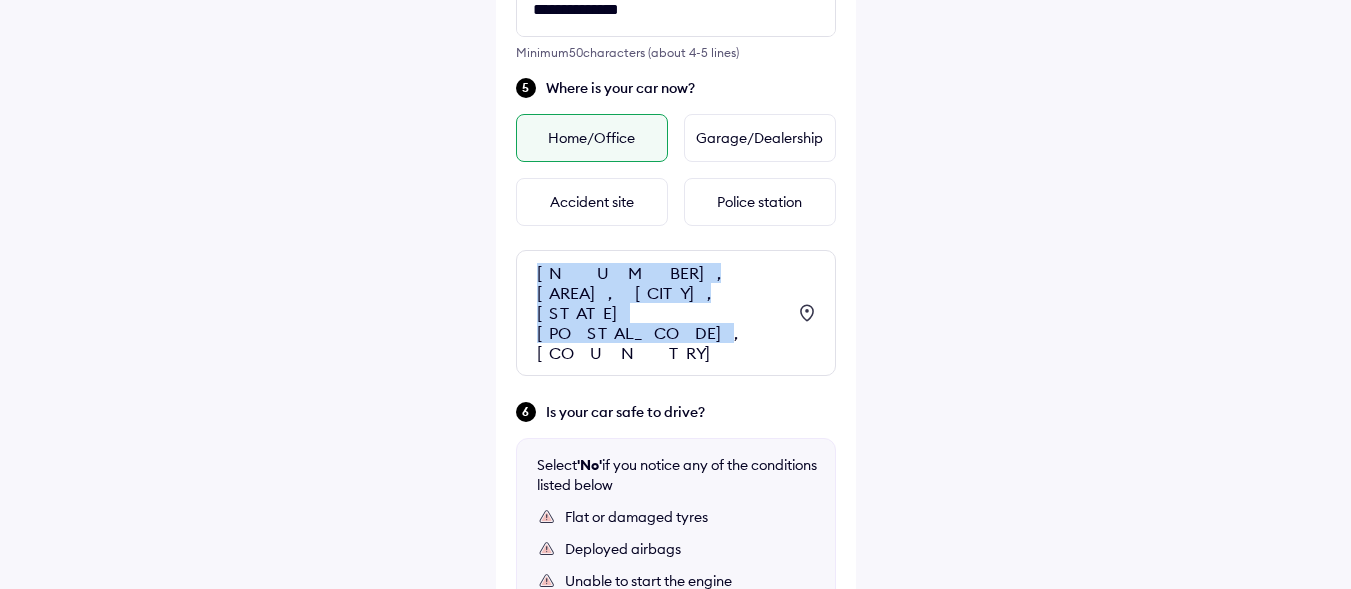 drag, startPoint x: 538, startPoint y: 265, endPoint x: 716, endPoint y: 305, distance: 182.43903 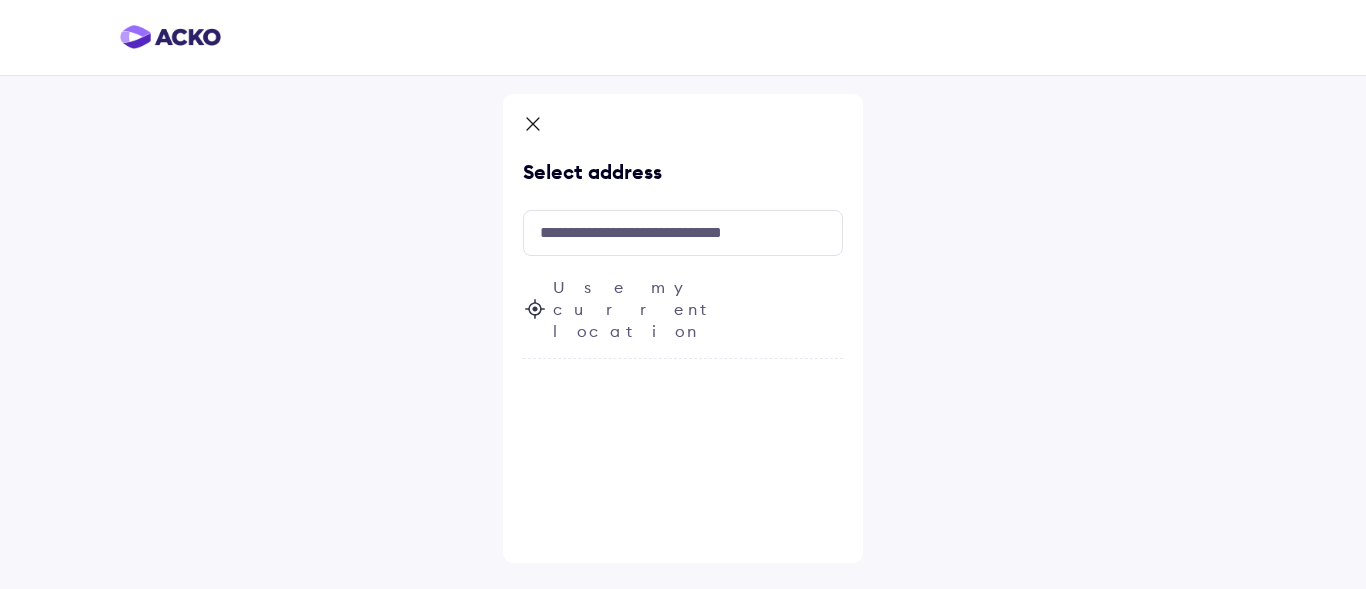 copy on "[NUMBER], [AREA], [CITY], [STATE] [POSTAL_CODE], [COUNTRY]" 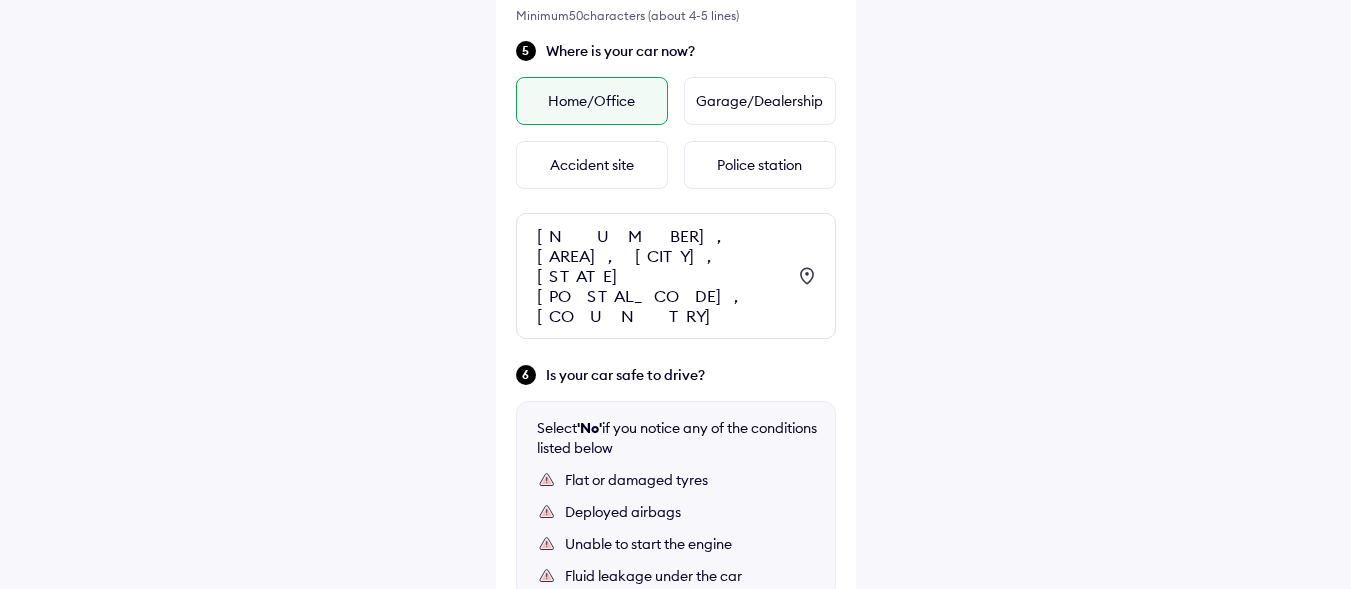scroll, scrollTop: 952, scrollLeft: 0, axis: vertical 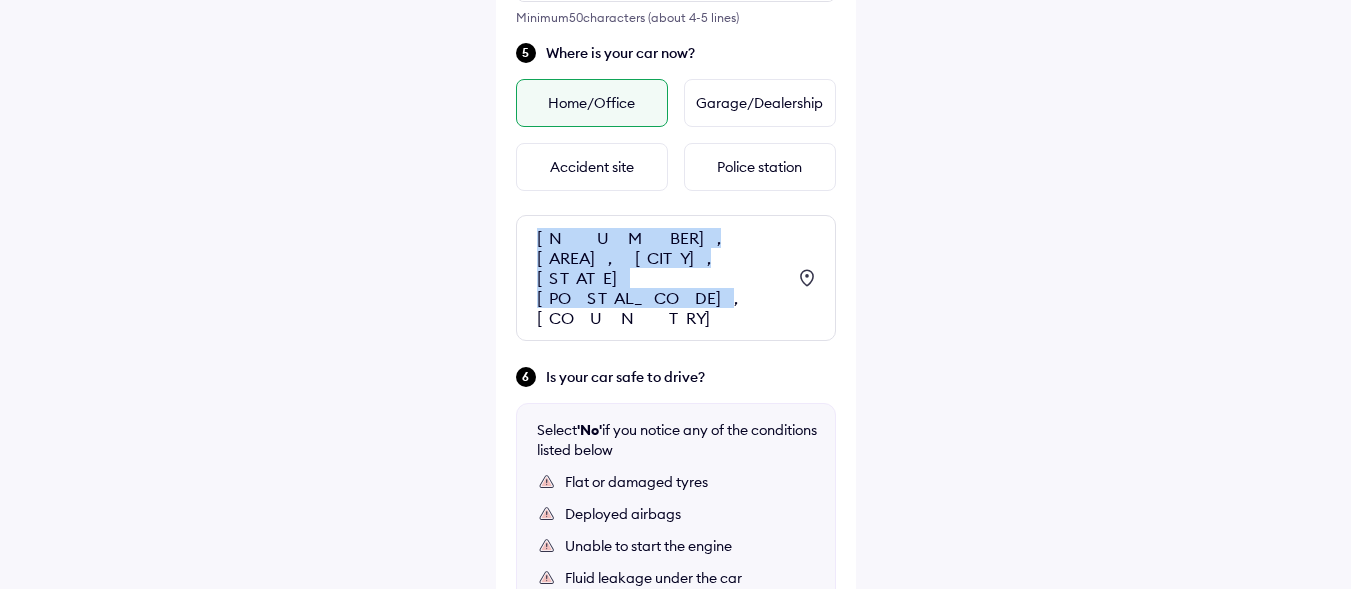drag, startPoint x: 532, startPoint y: 222, endPoint x: 722, endPoint y: 263, distance: 194.37335 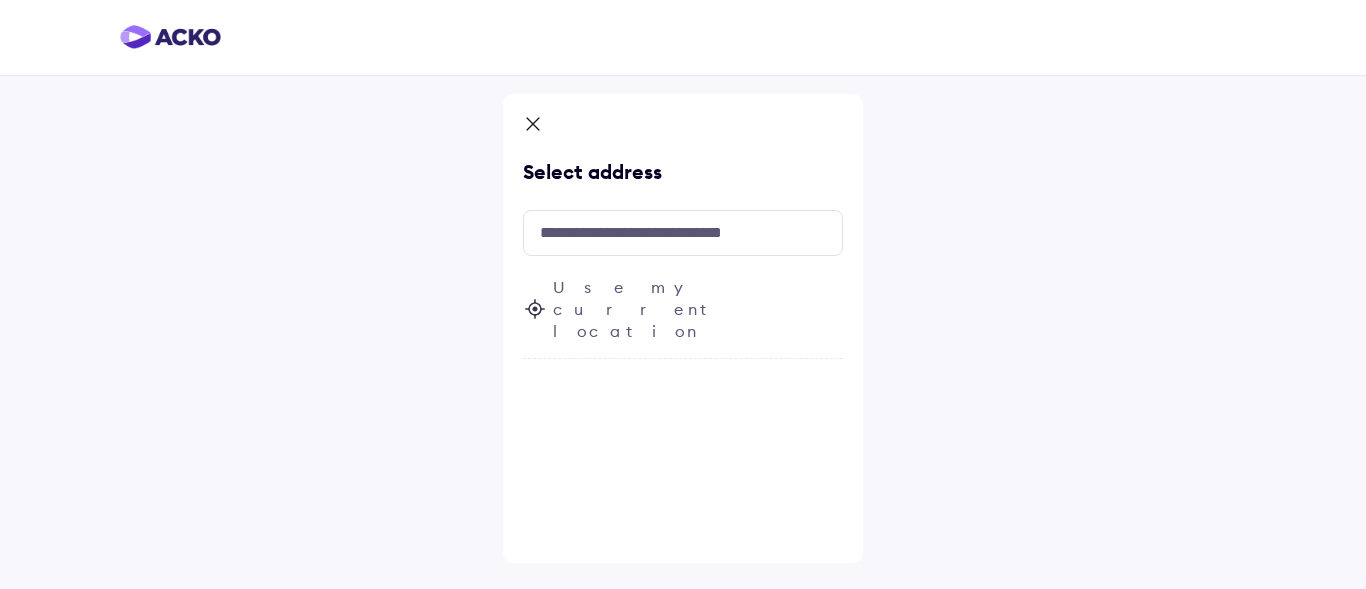 click 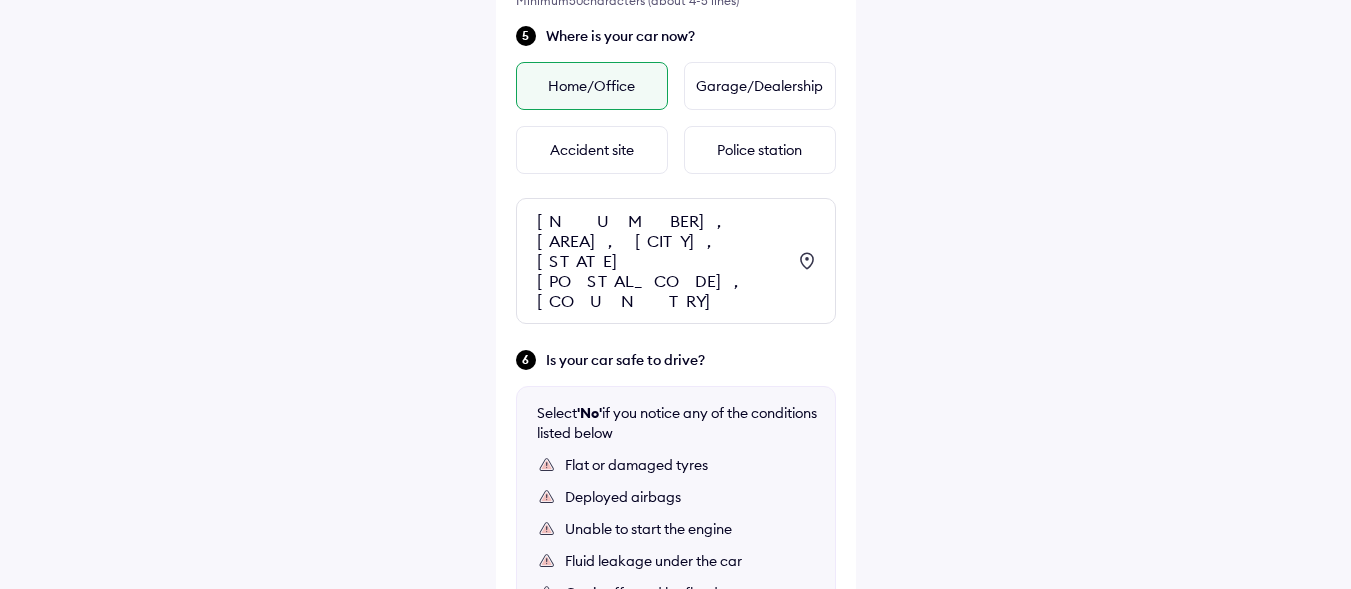 scroll, scrollTop: 993, scrollLeft: 0, axis: vertical 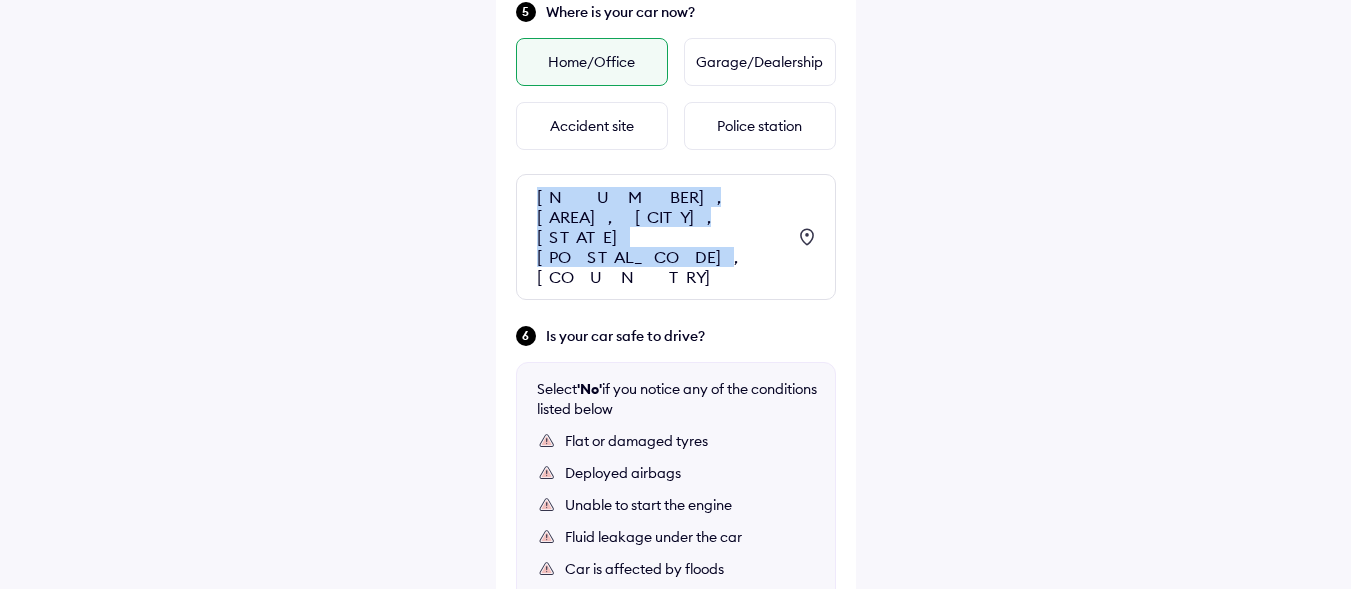 copy on "[NUMBER], [AREA], [CITY], [STATE] [POSTAL_CODE], [COUNTRY]" 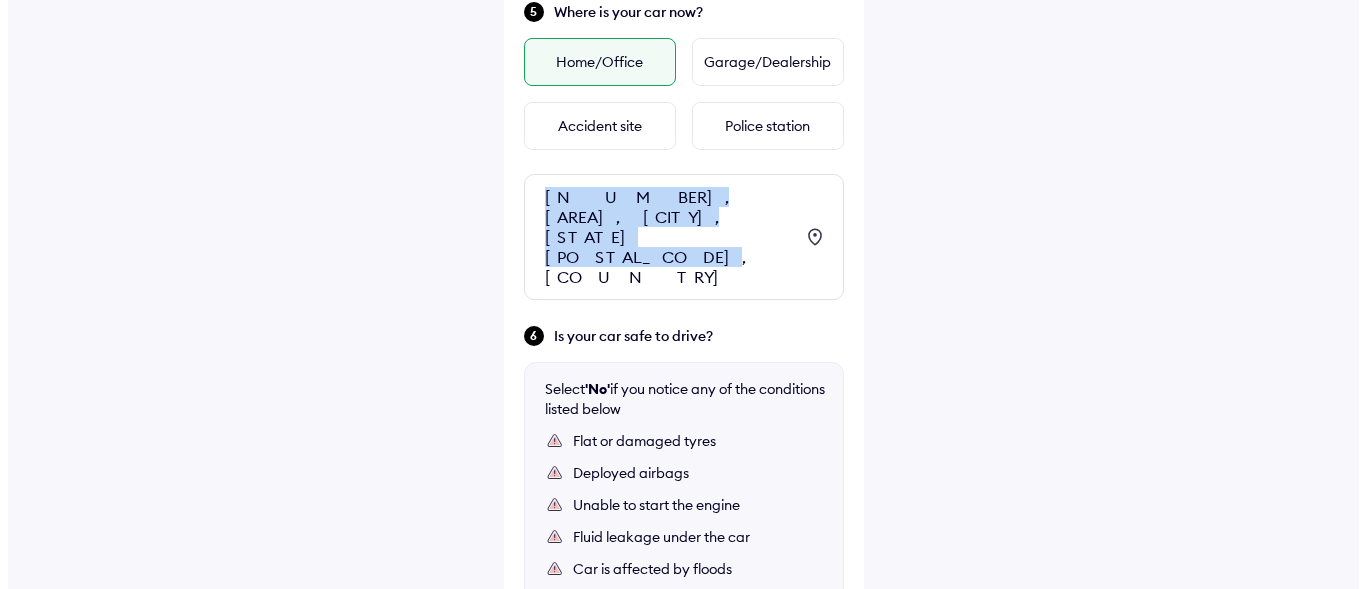 scroll, scrollTop: 0, scrollLeft: 0, axis: both 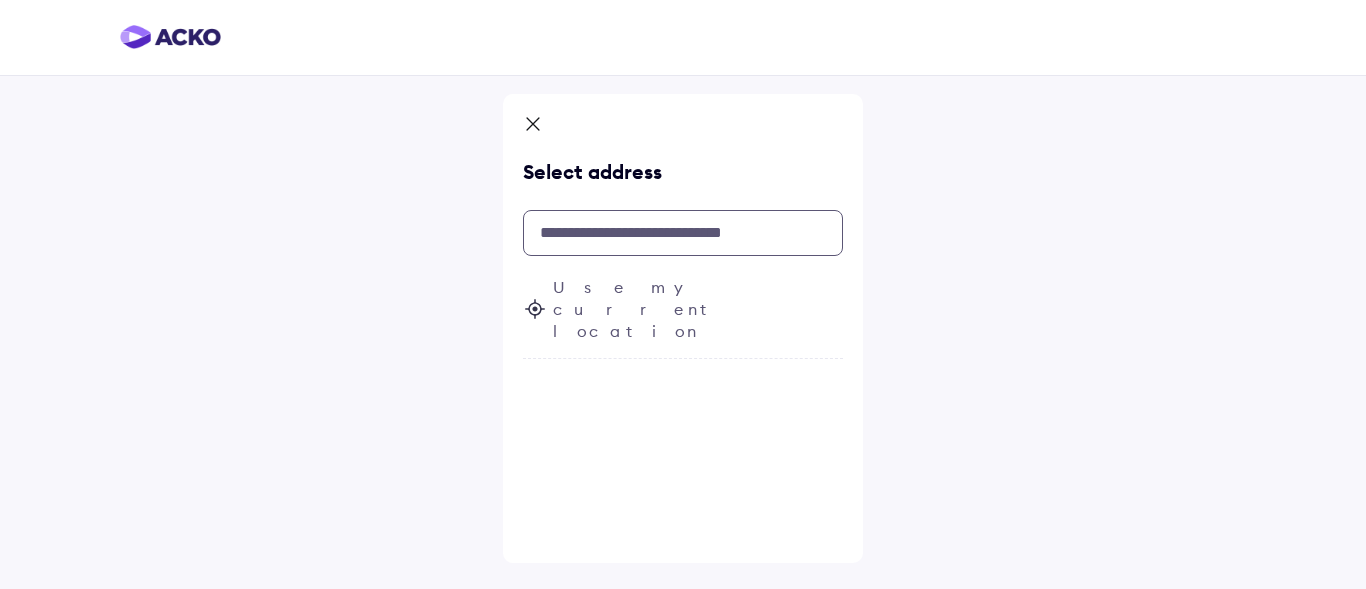 click at bounding box center (683, 233) 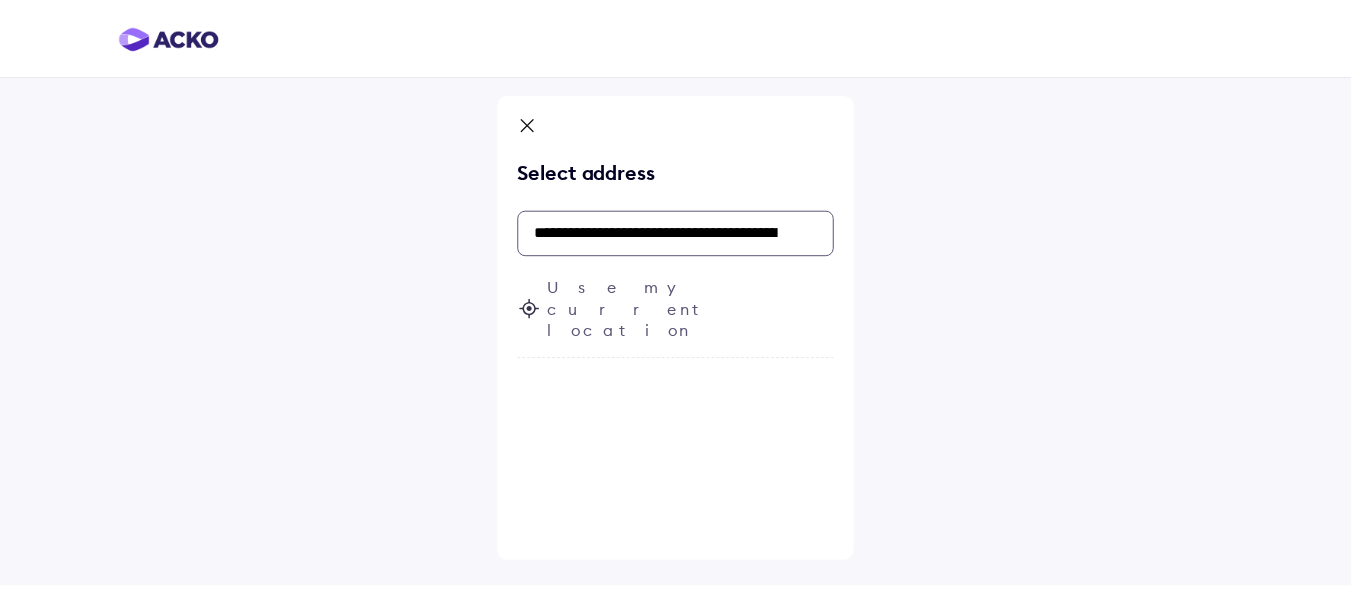 scroll, scrollTop: 0, scrollLeft: 115, axis: horizontal 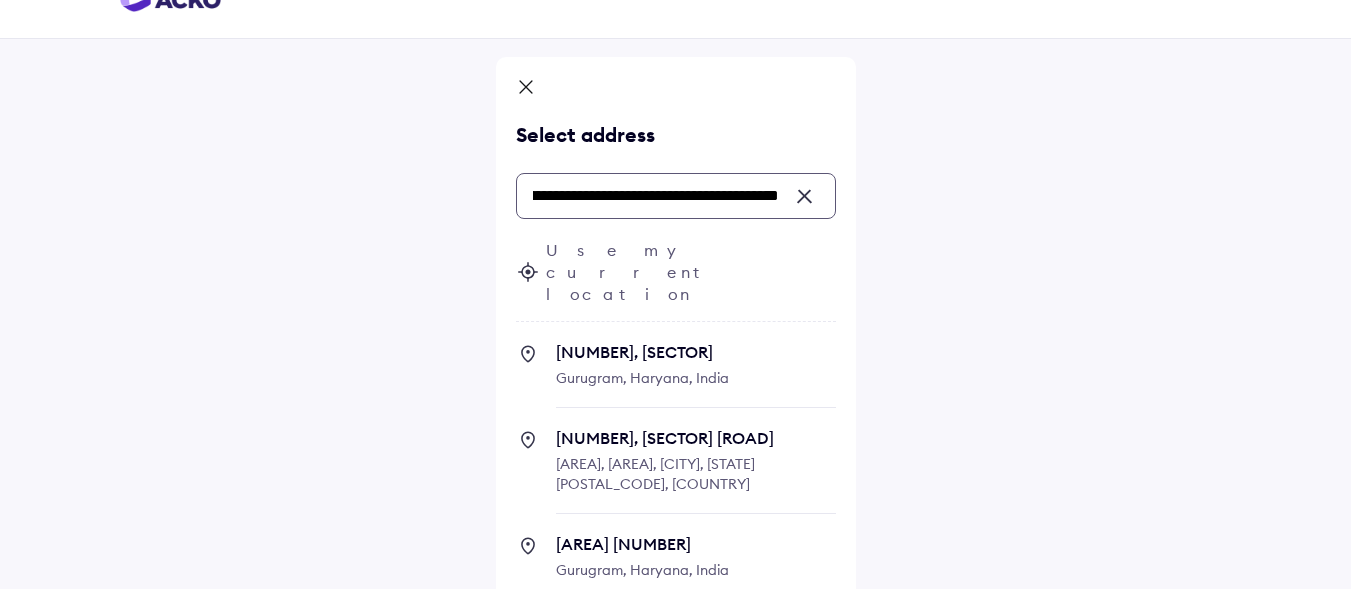 click 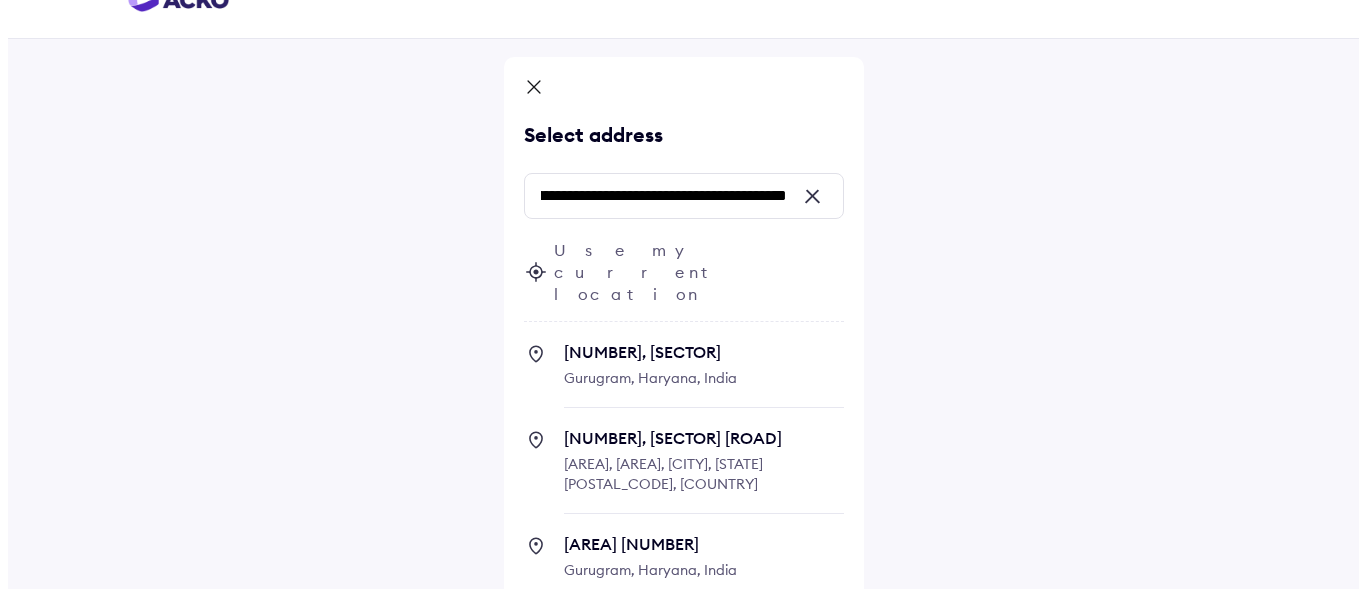scroll, scrollTop: 0, scrollLeft: 0, axis: both 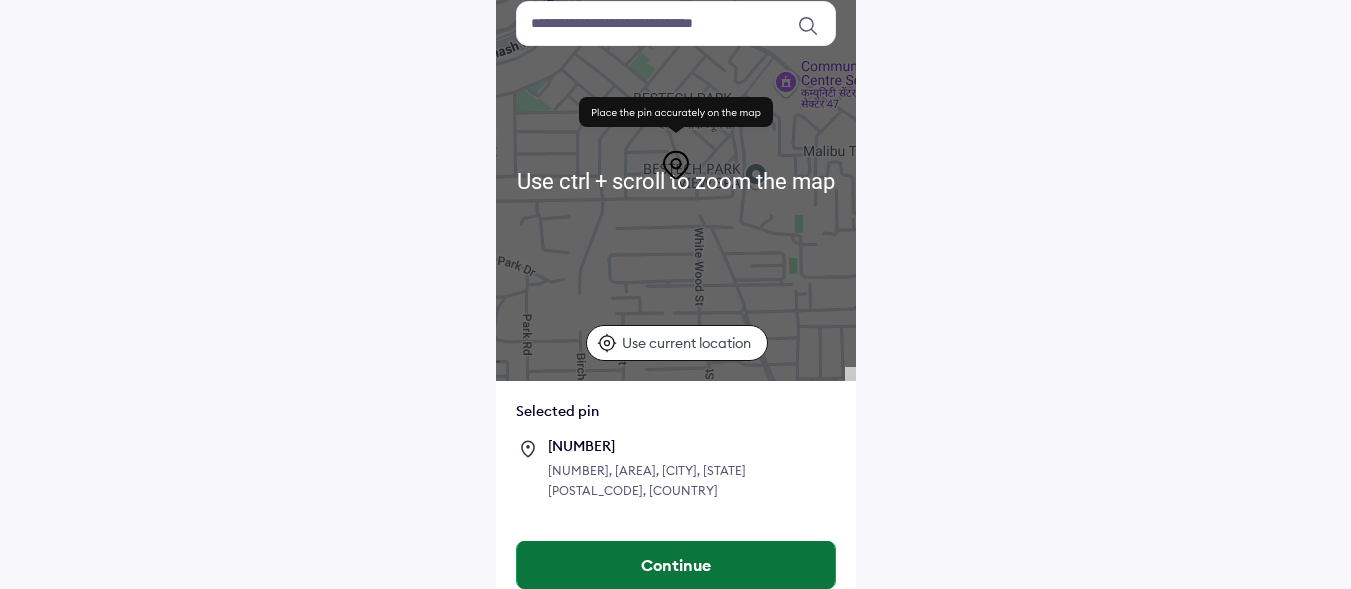 click on "Continue" at bounding box center [676, 565] 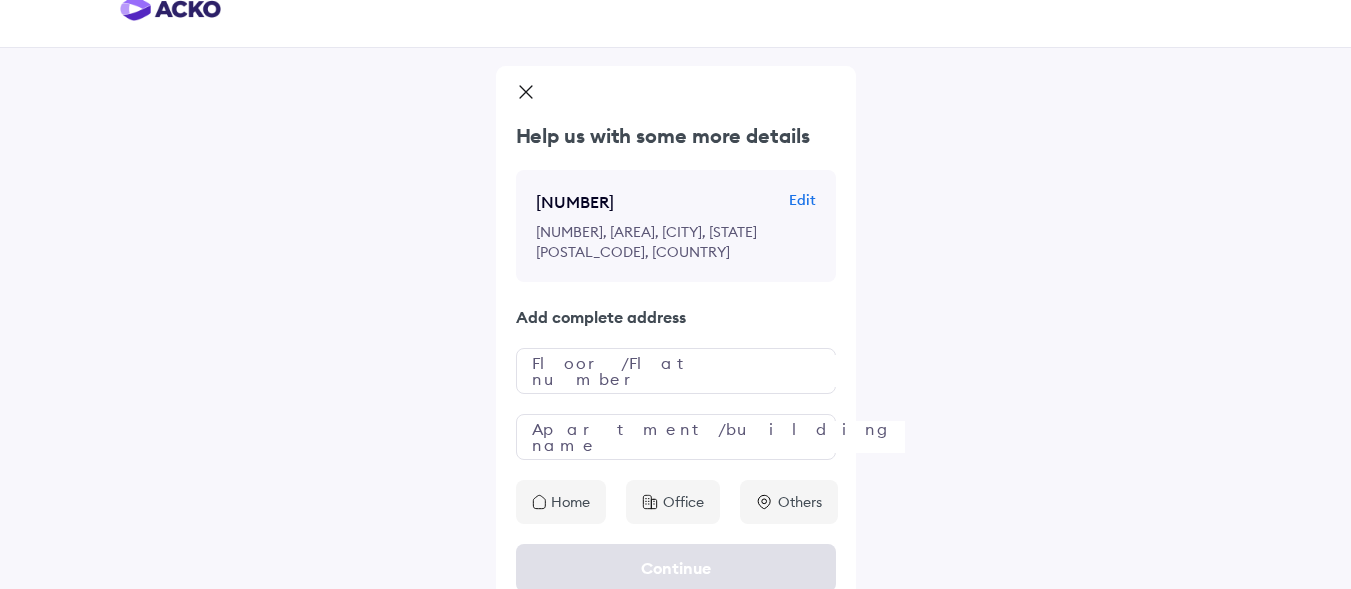 scroll, scrollTop: 51, scrollLeft: 0, axis: vertical 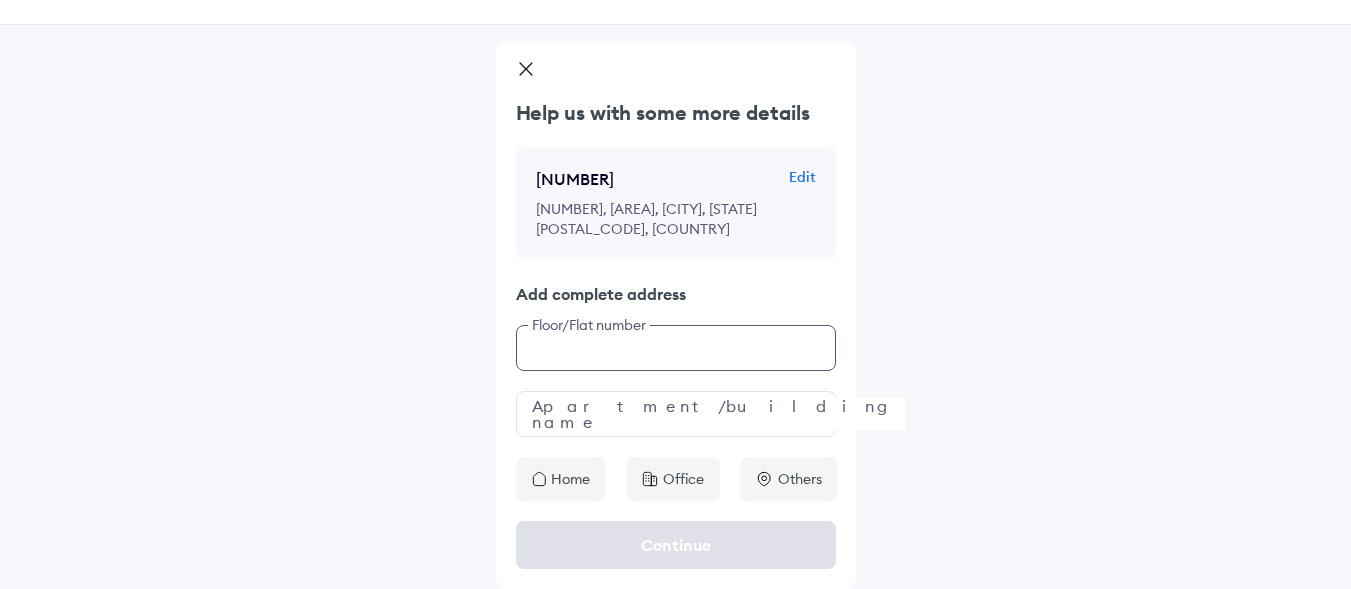 click at bounding box center (676, 348) 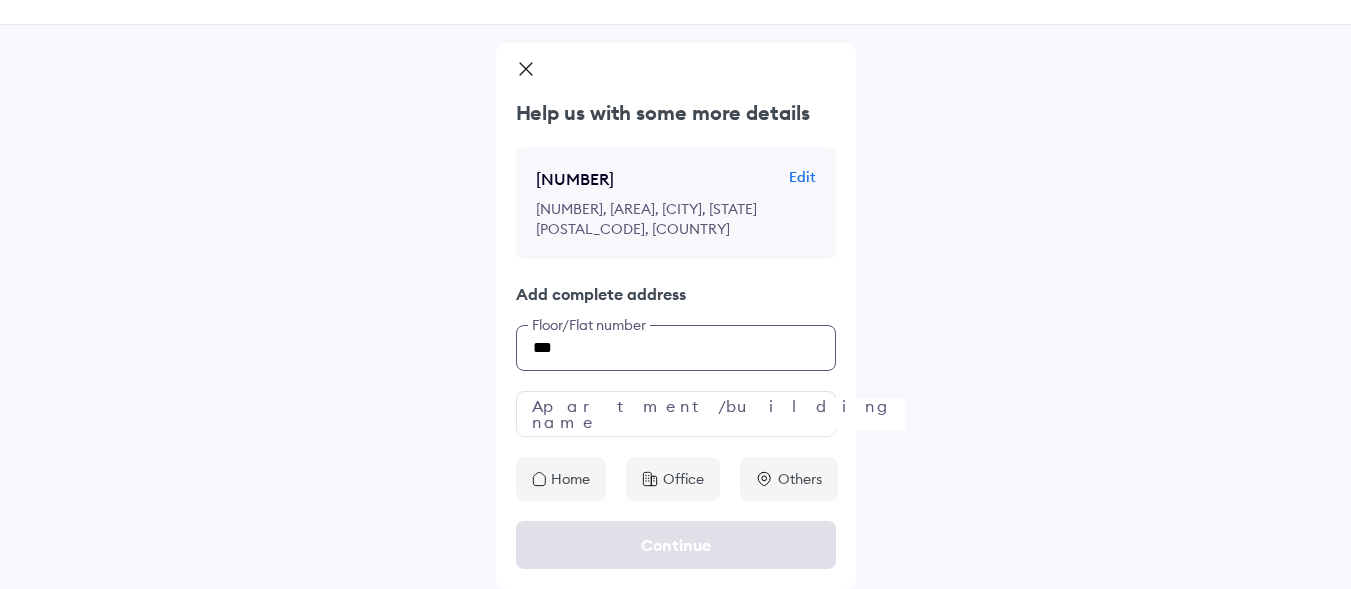 type on "***" 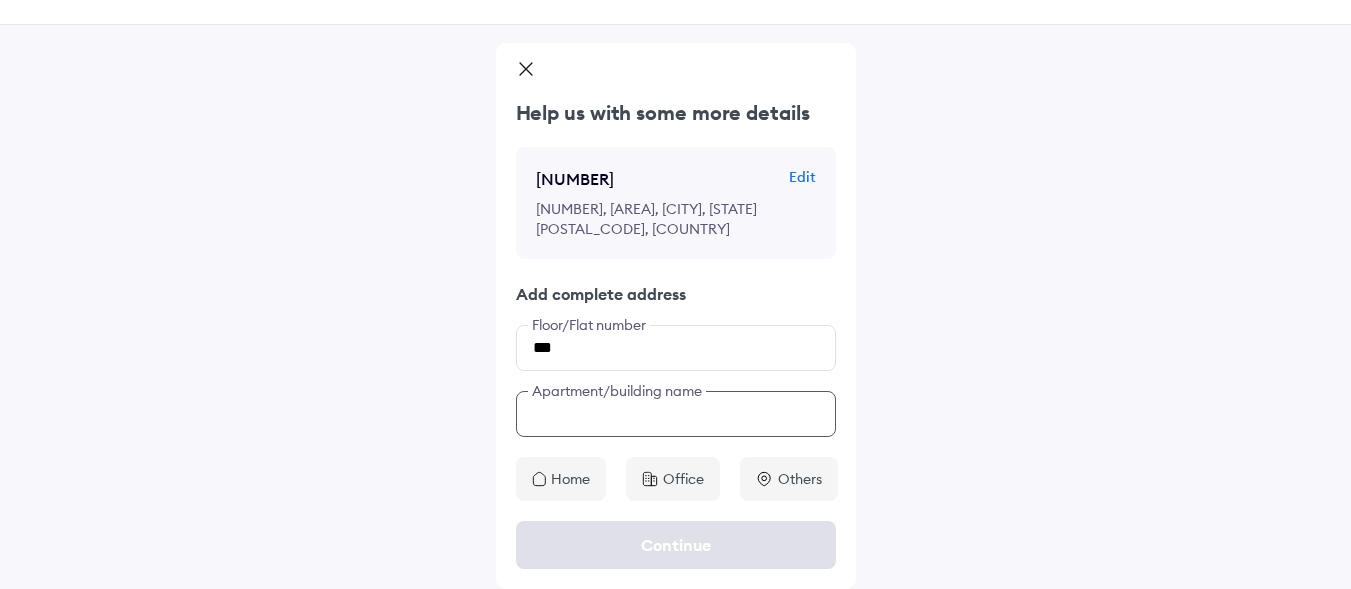 click at bounding box center (676, 414) 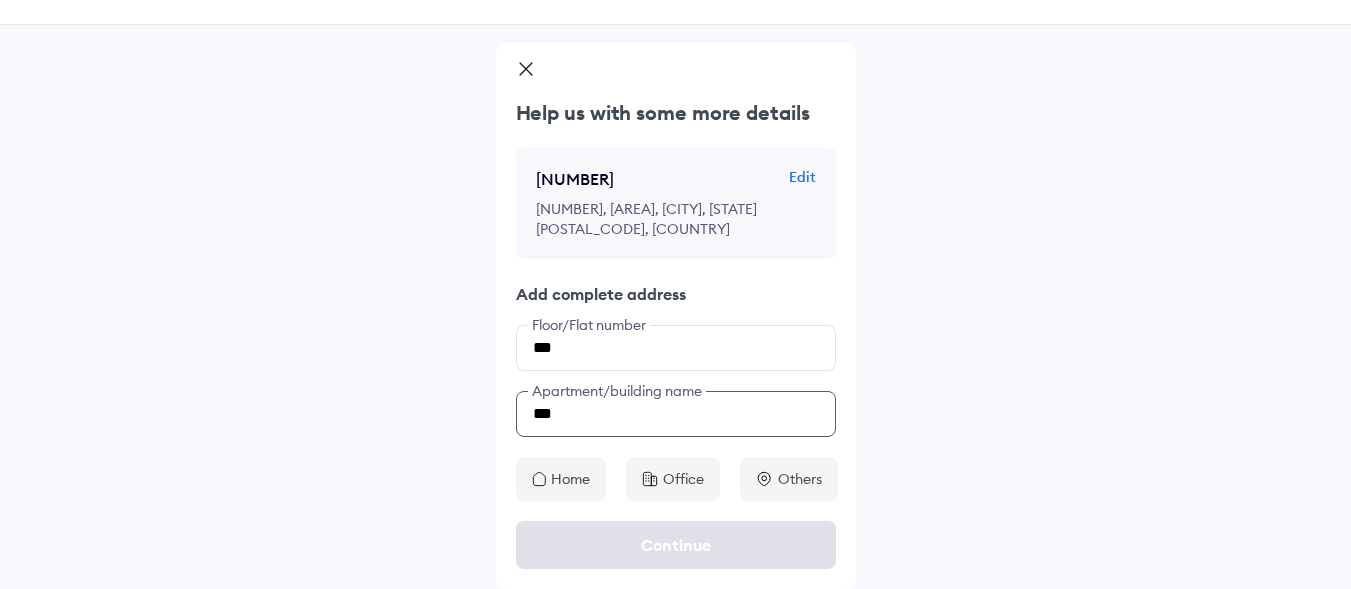 type on "***" 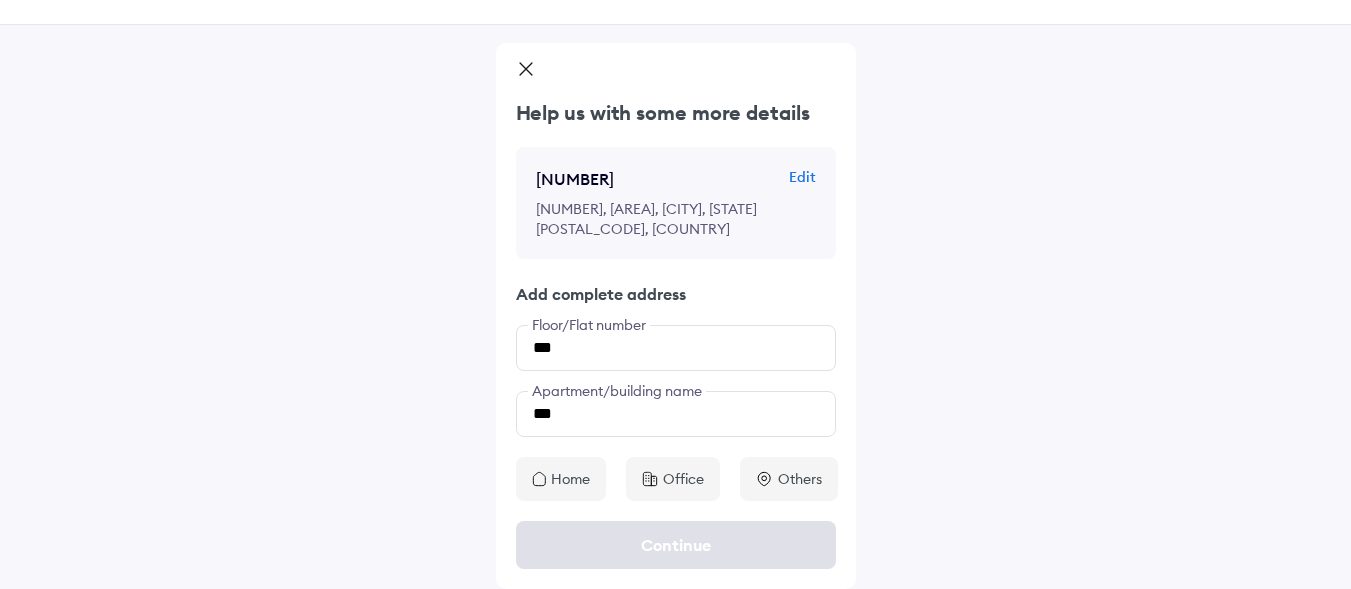 click on "Home" at bounding box center (561, 479) 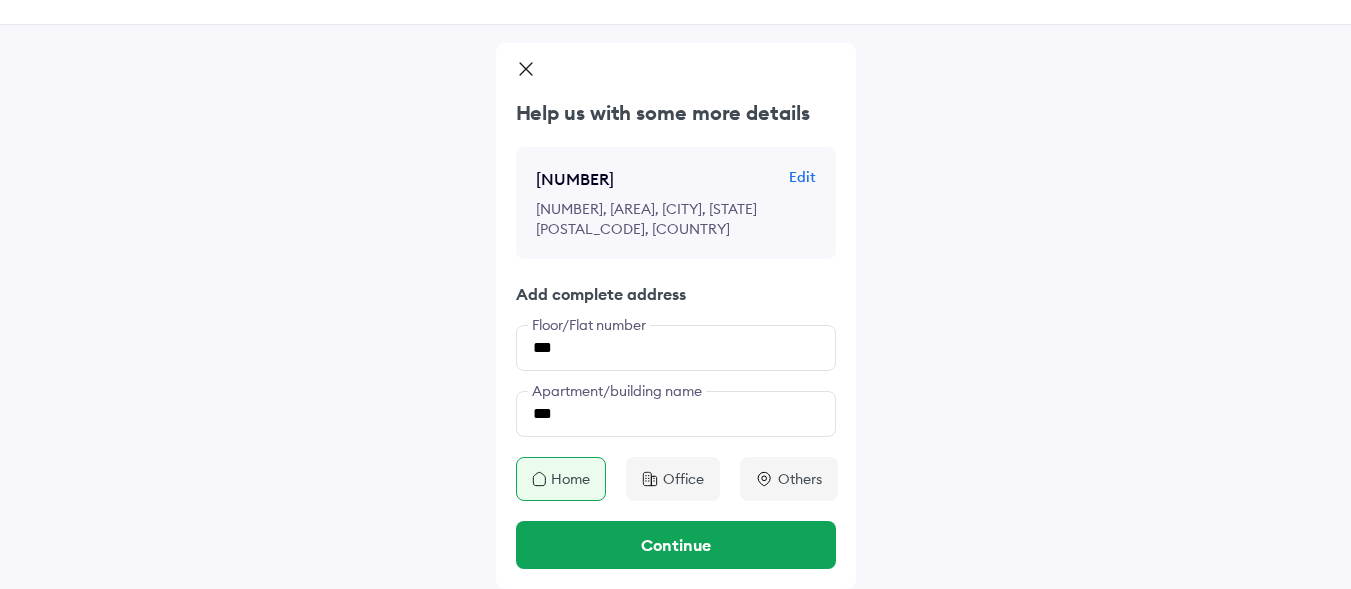 click on "Continue" 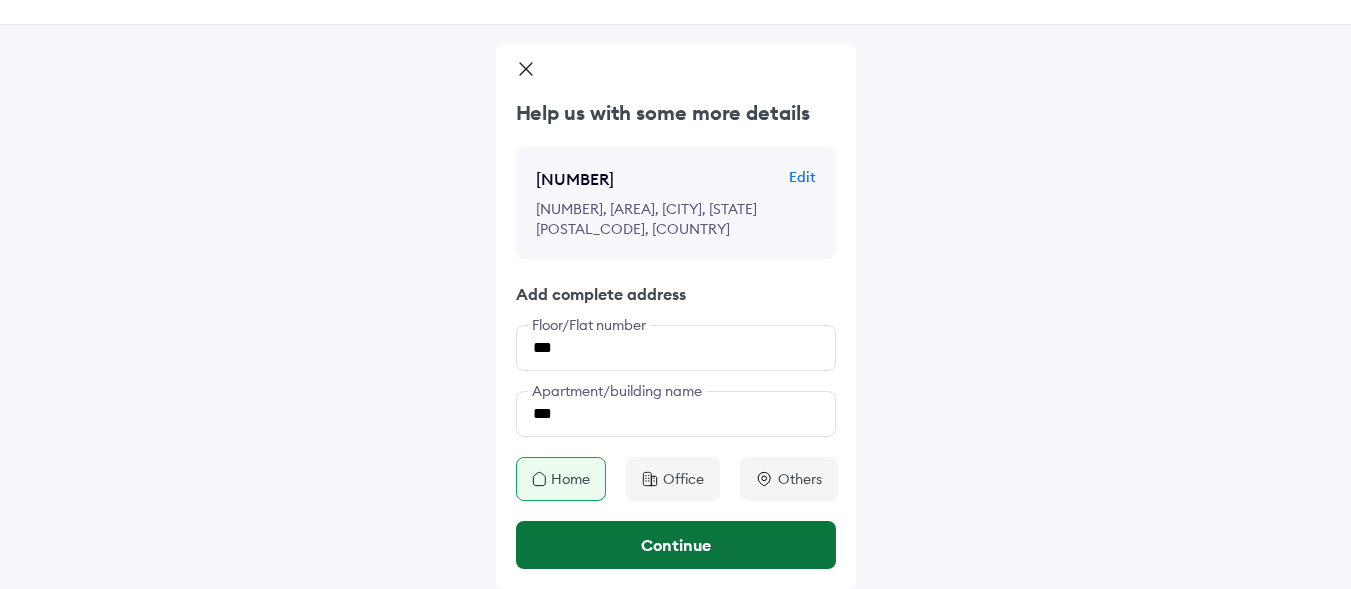 click on "Continue" at bounding box center [676, 545] 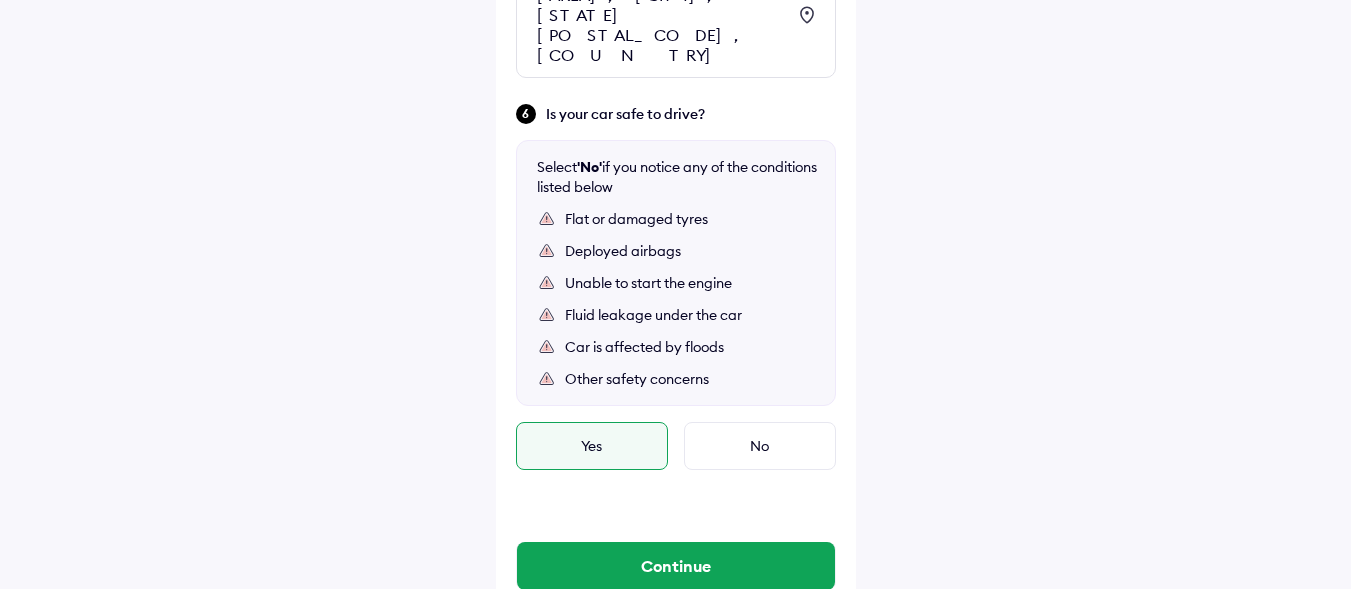 scroll, scrollTop: 1216, scrollLeft: 0, axis: vertical 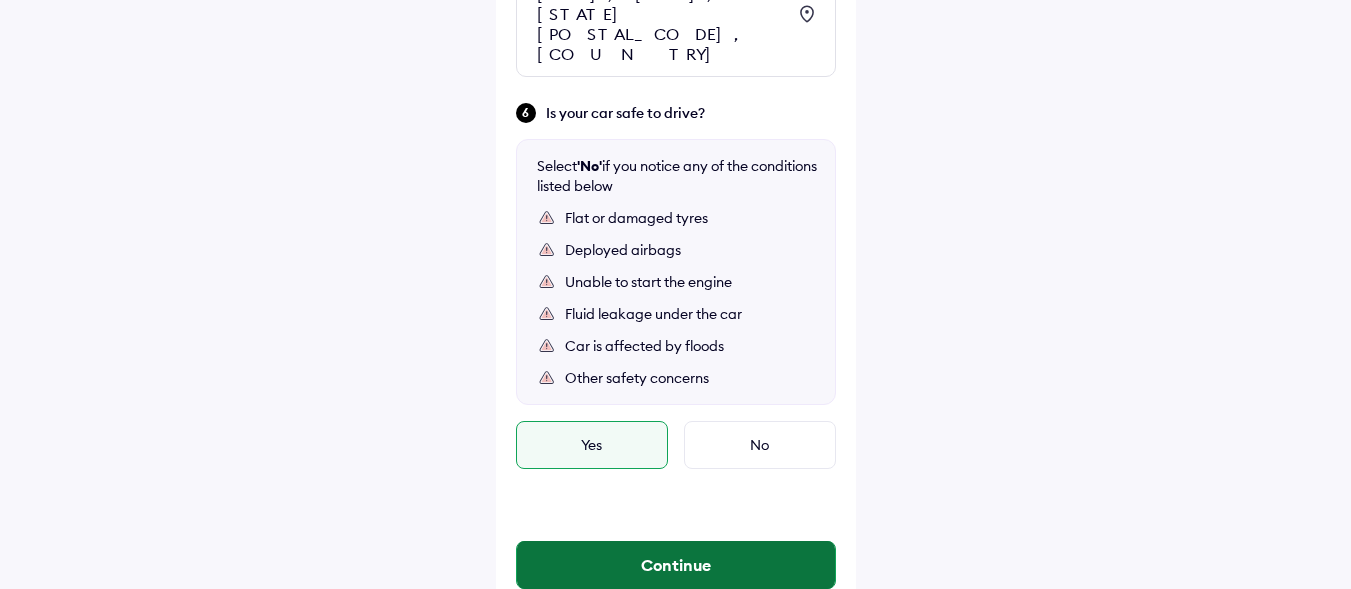 click on "Continue" at bounding box center (676, 565) 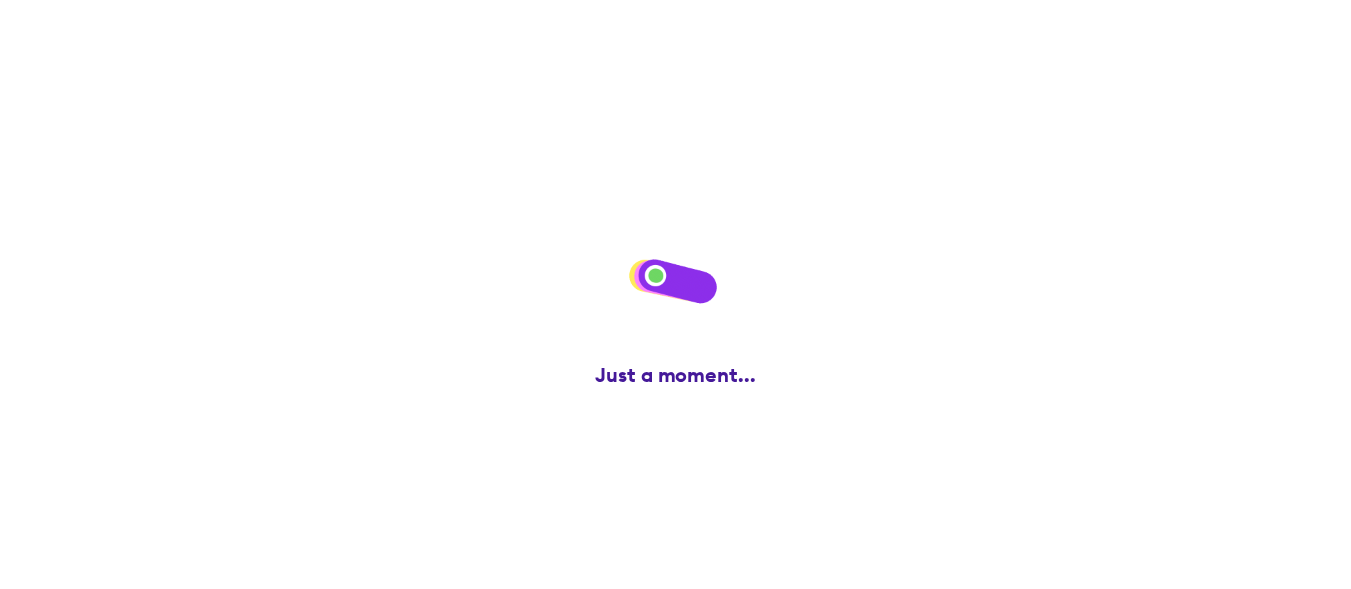 scroll, scrollTop: 0, scrollLeft: 0, axis: both 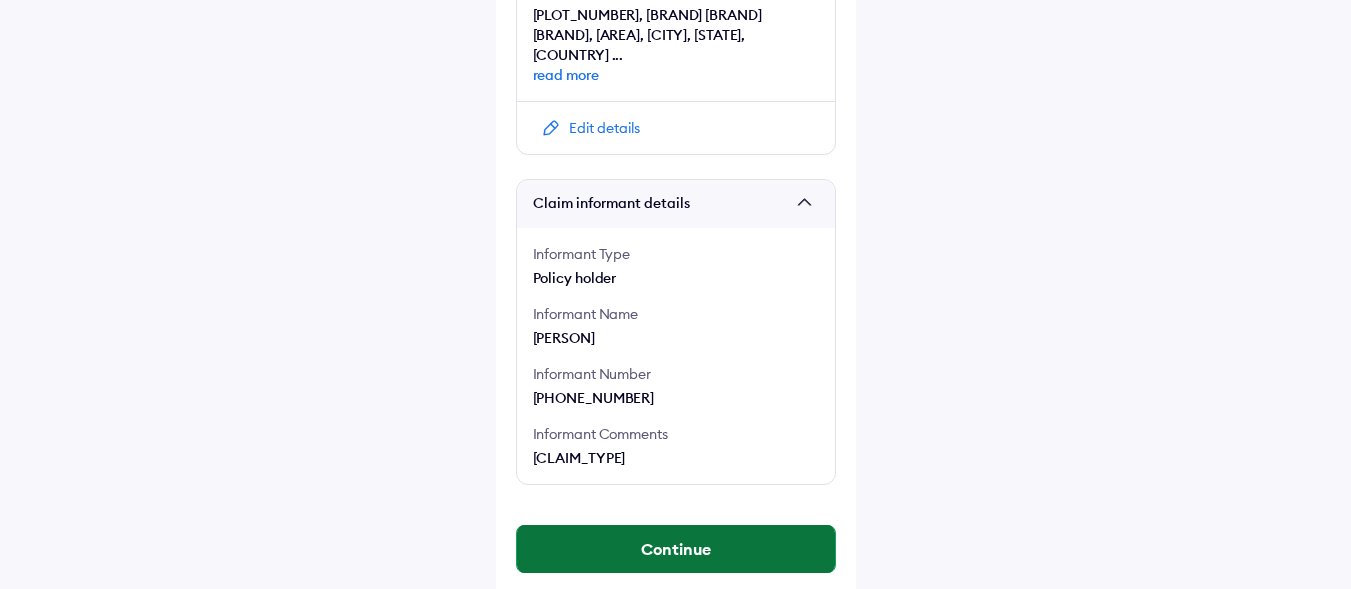 click on "Continue" at bounding box center (676, 549) 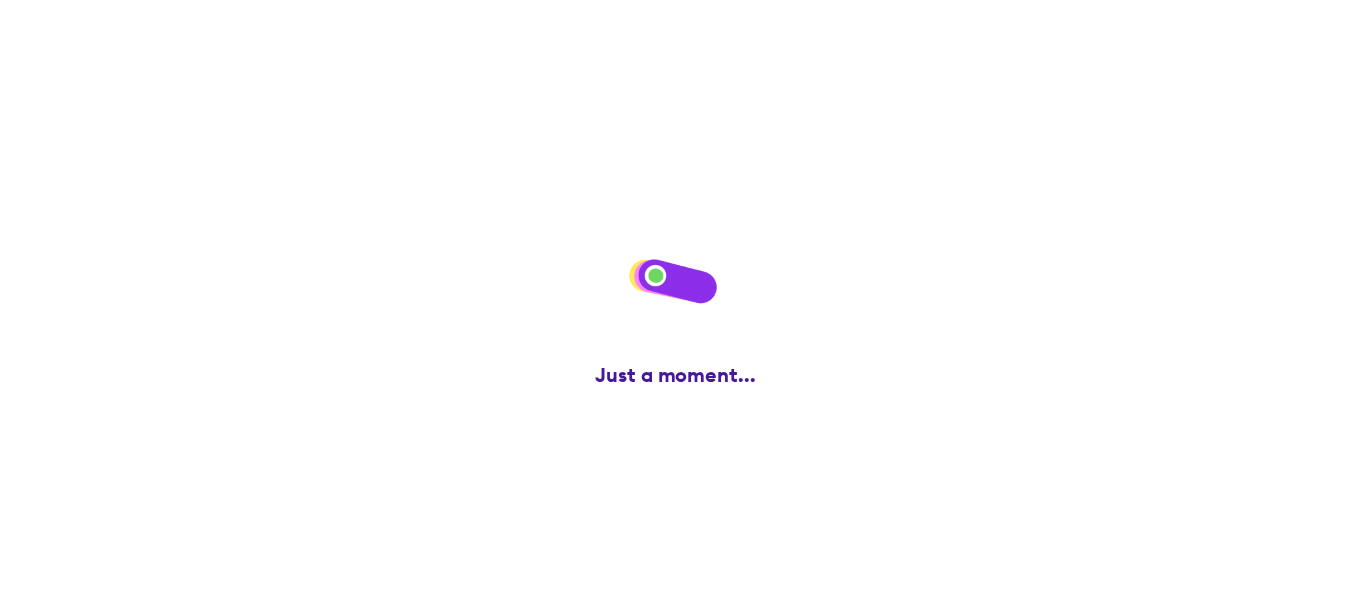 scroll, scrollTop: 0, scrollLeft: 0, axis: both 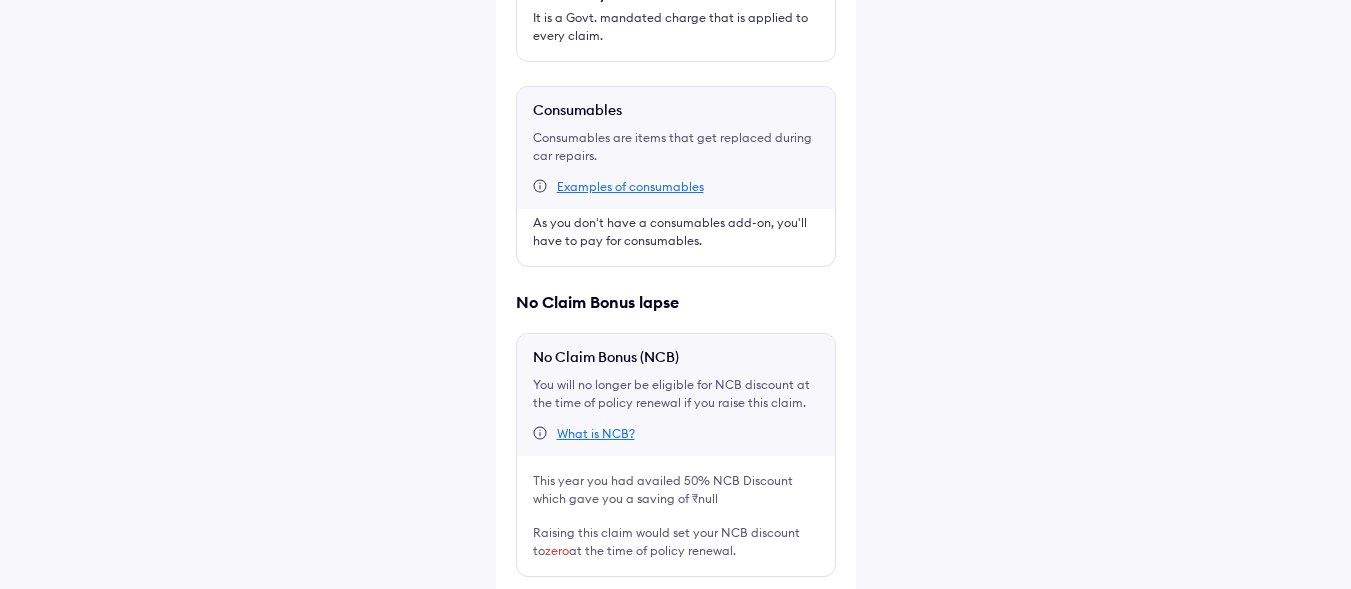 click at bounding box center (524, 609) 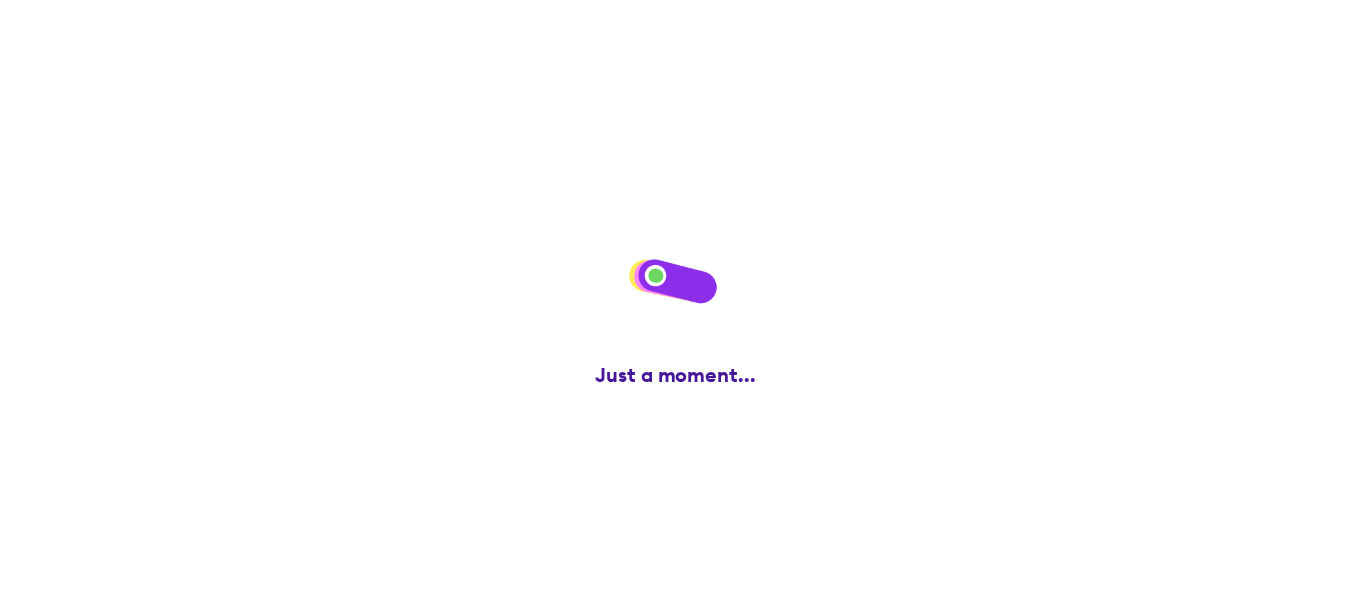 scroll, scrollTop: 0, scrollLeft: 0, axis: both 